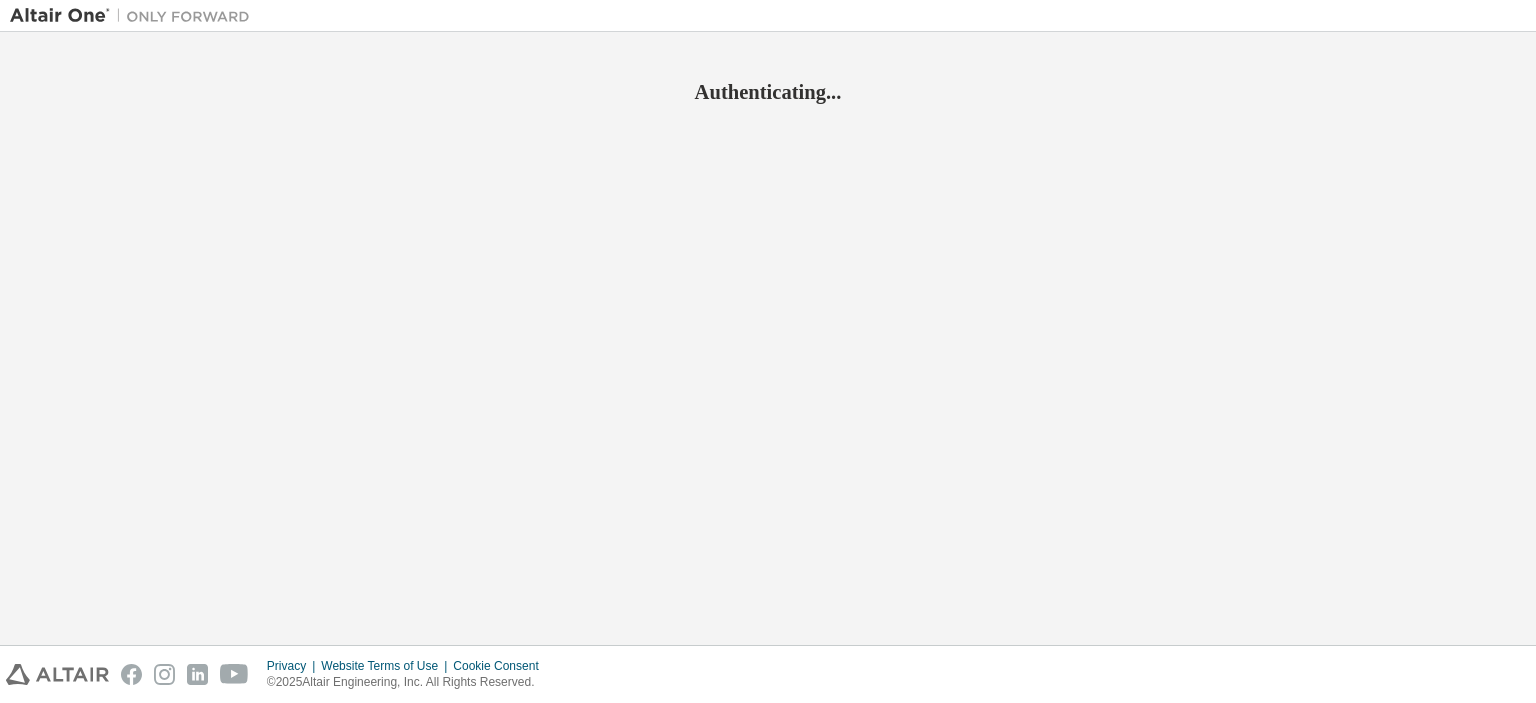 scroll, scrollTop: 0, scrollLeft: 0, axis: both 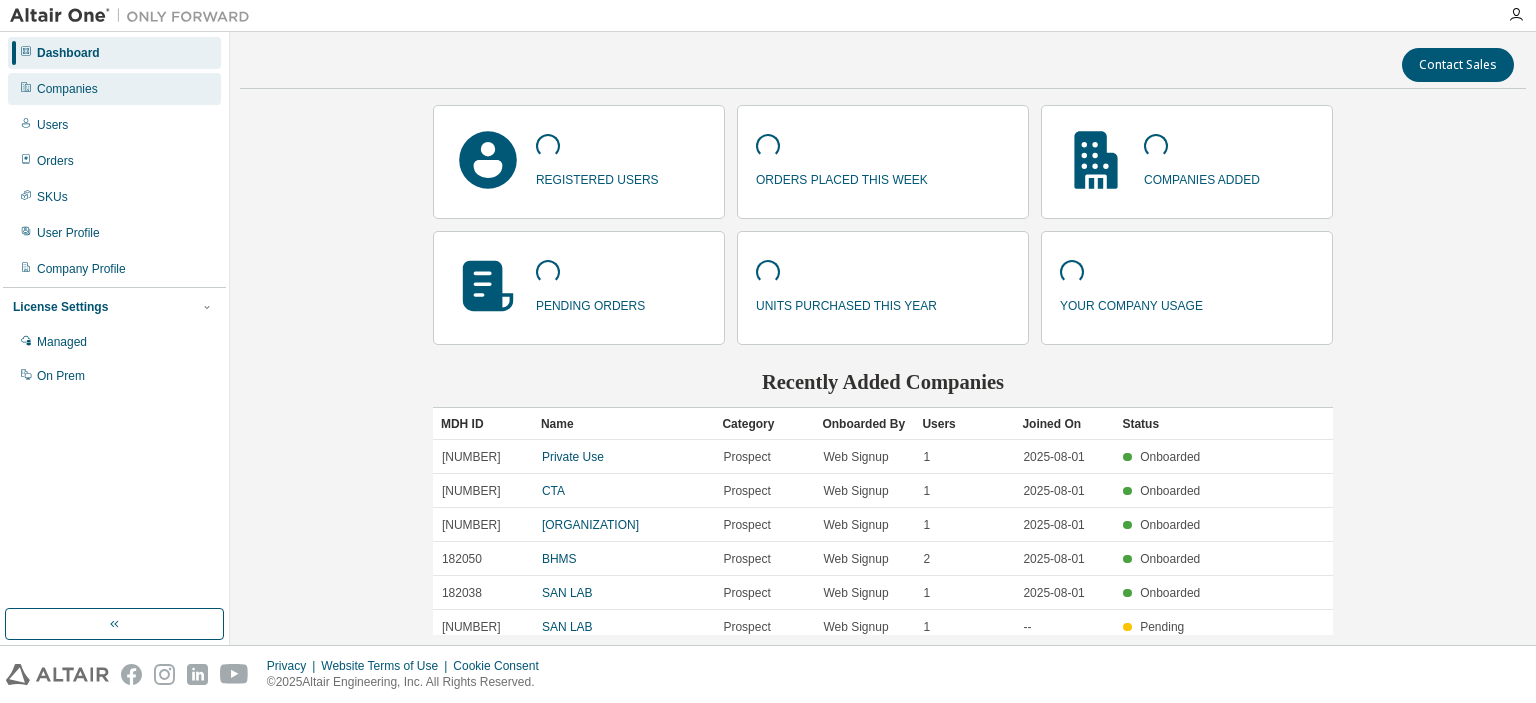 click on "Companies" at bounding box center [67, 89] 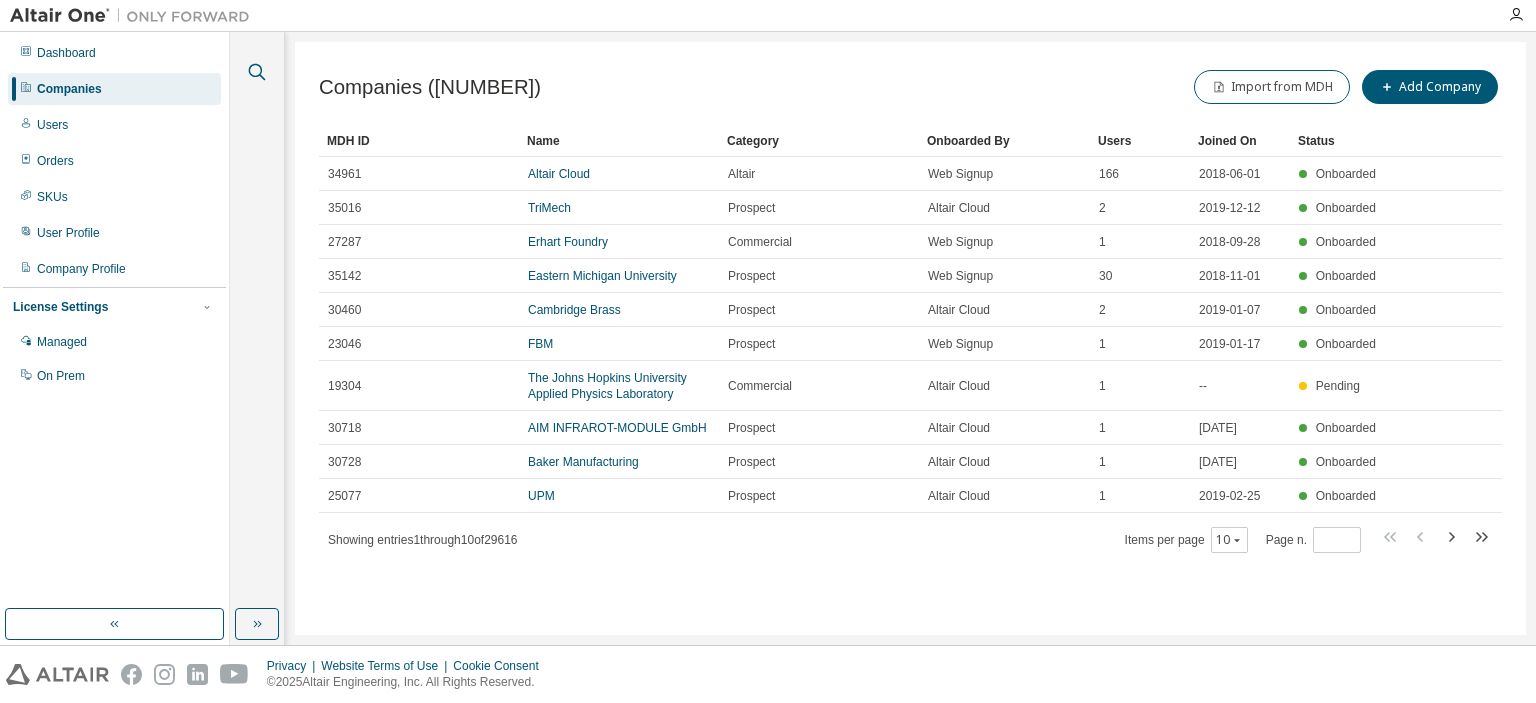 click 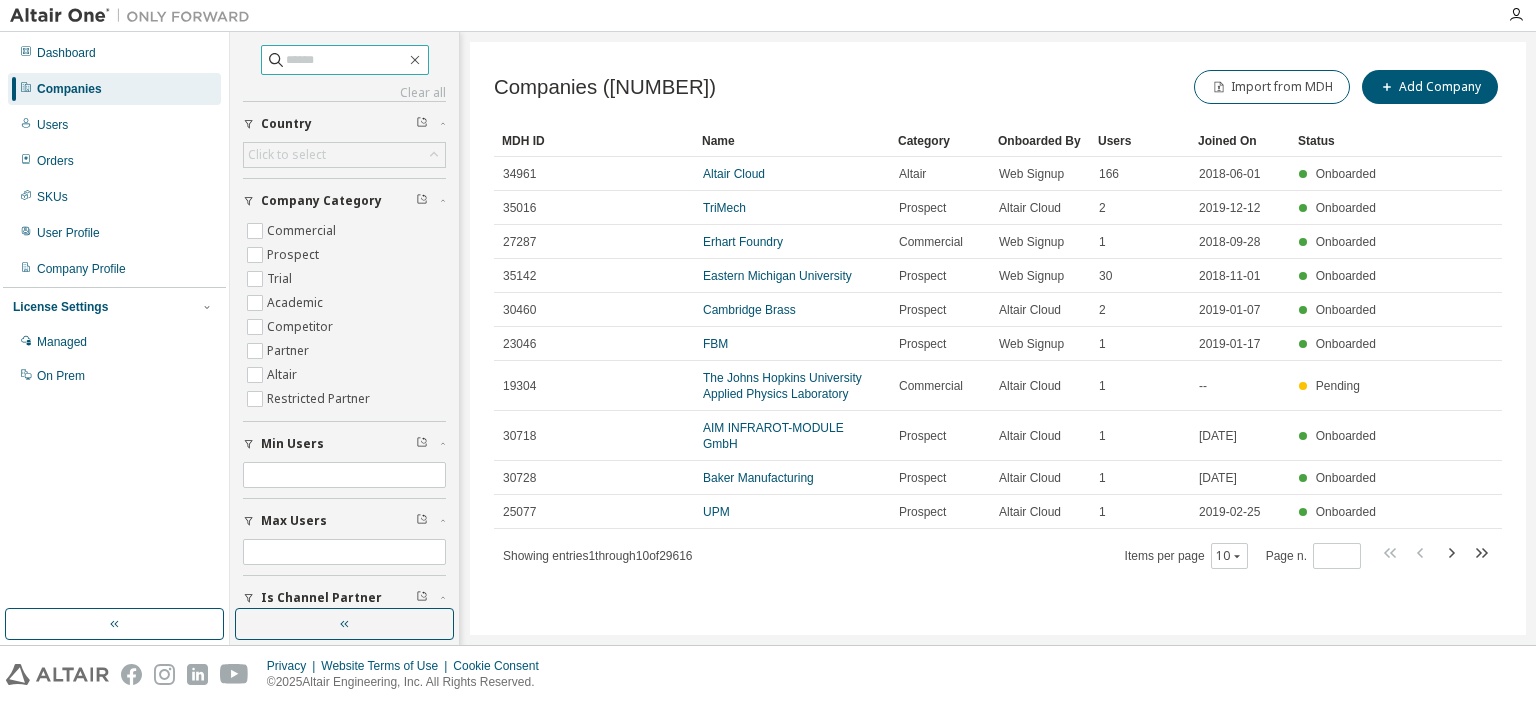 click at bounding box center (346, 60) 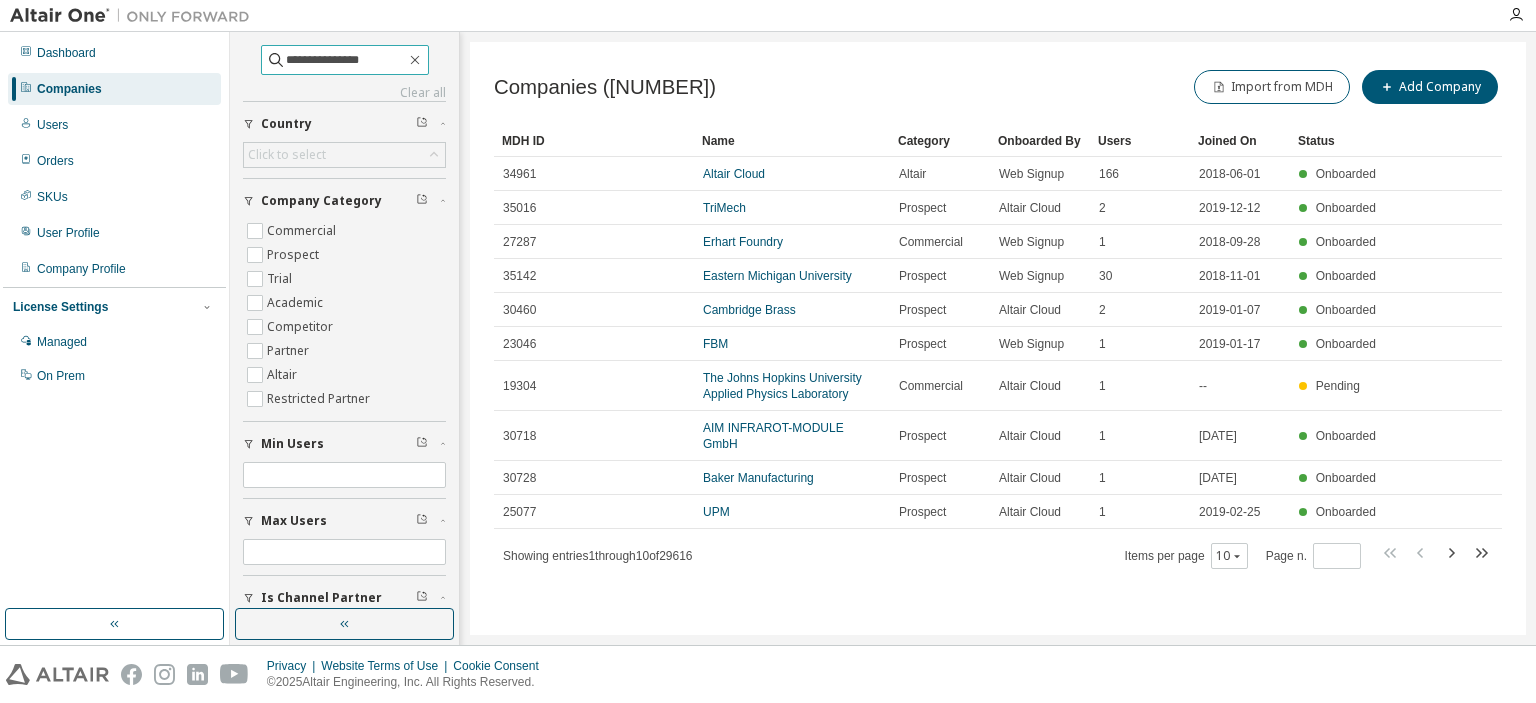 type on "**********" 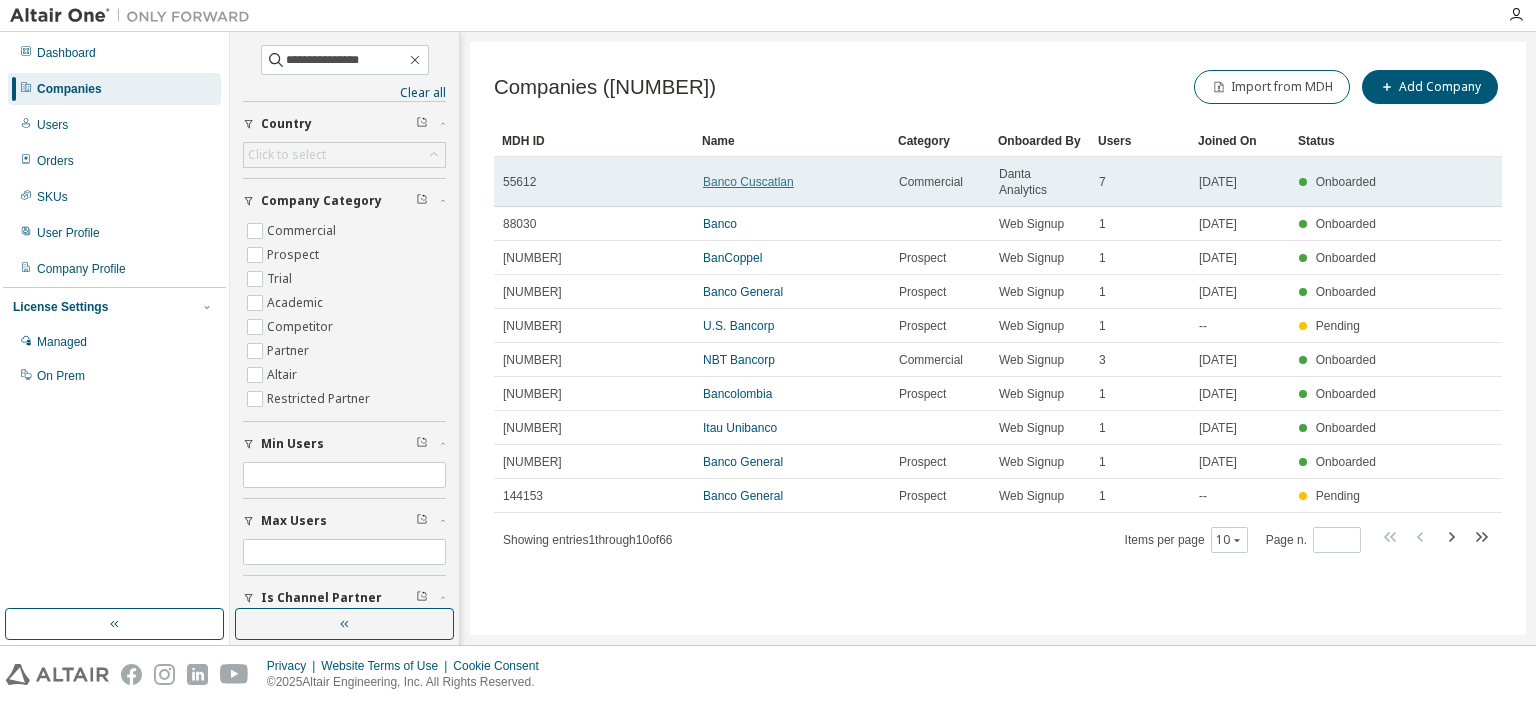 click on "Banco Cuscatlan" at bounding box center [748, 182] 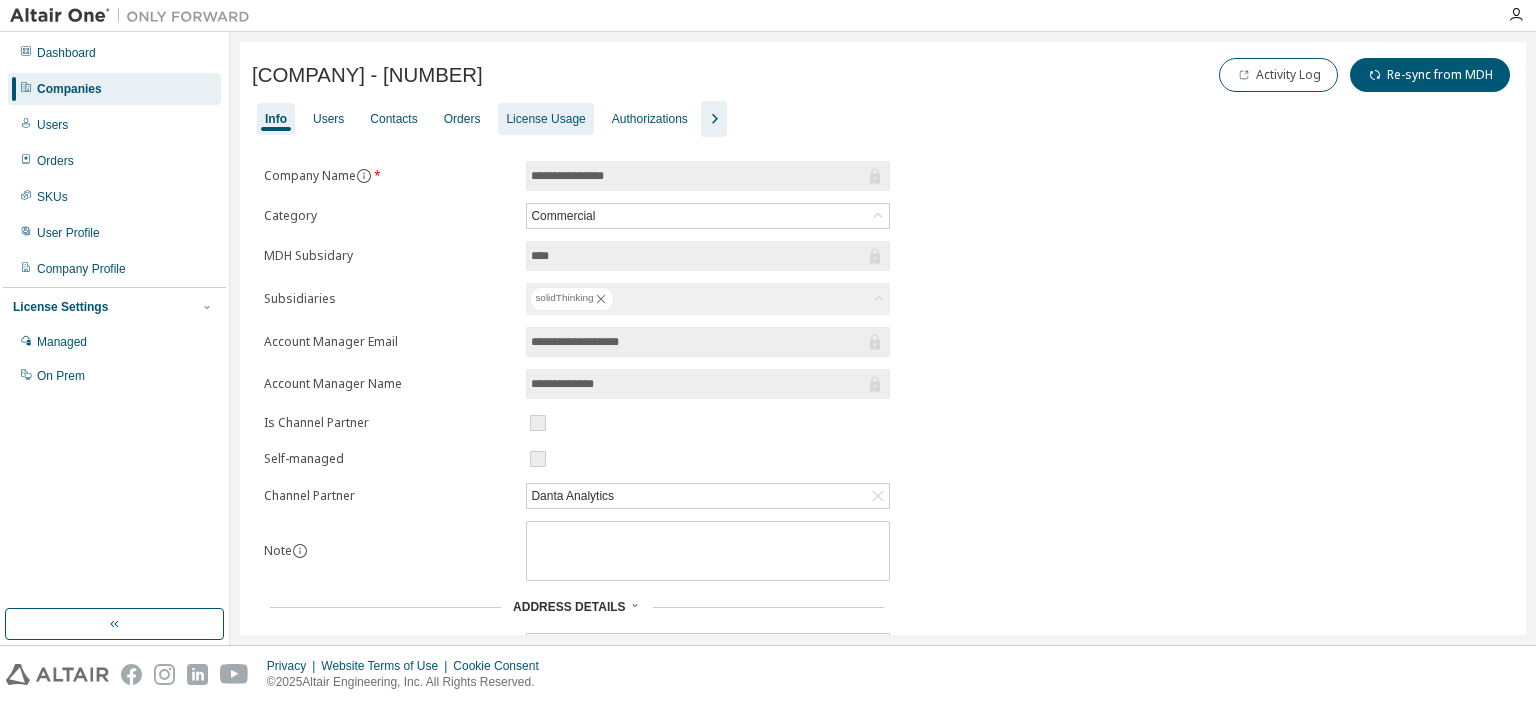 click on "License Usage" at bounding box center [545, 119] 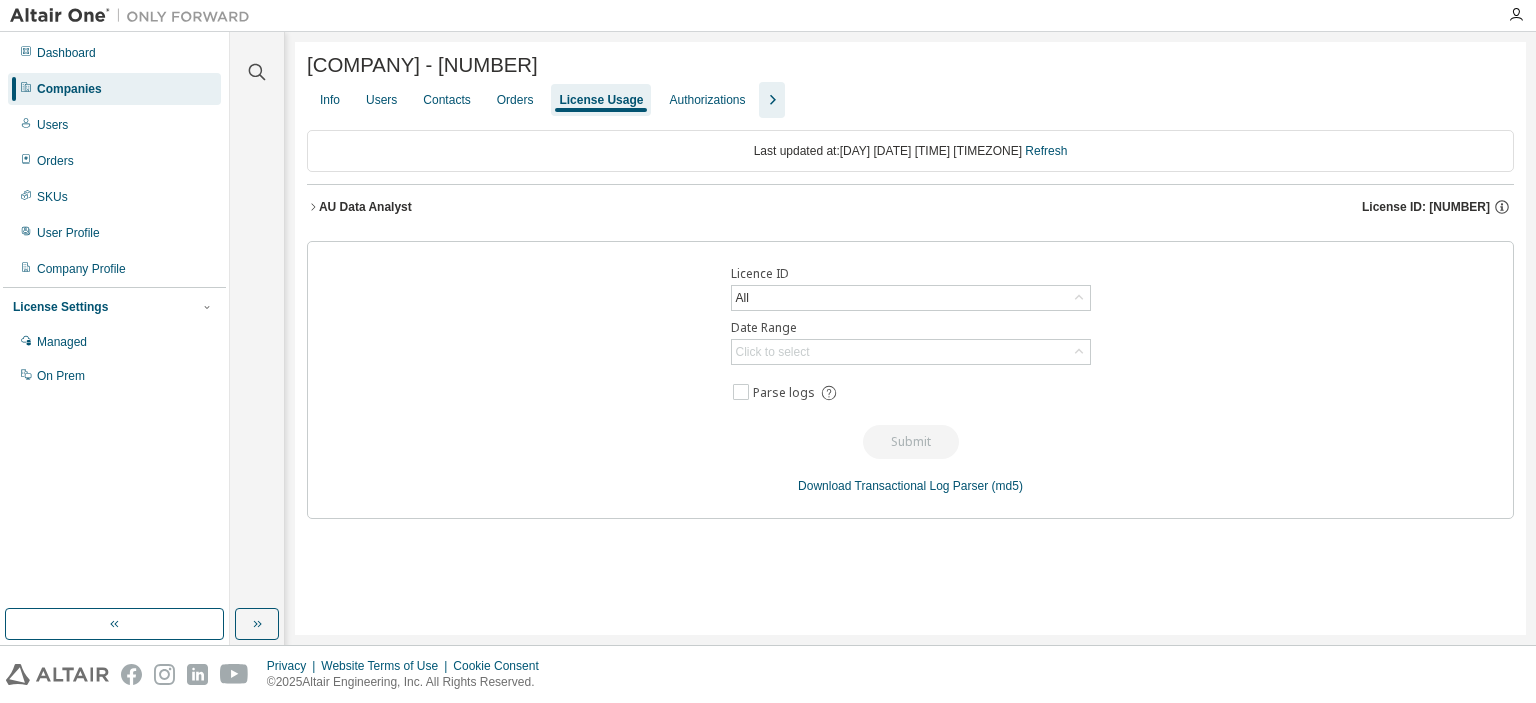 click on "License ID: [NUMBER]" at bounding box center (1426, 207) 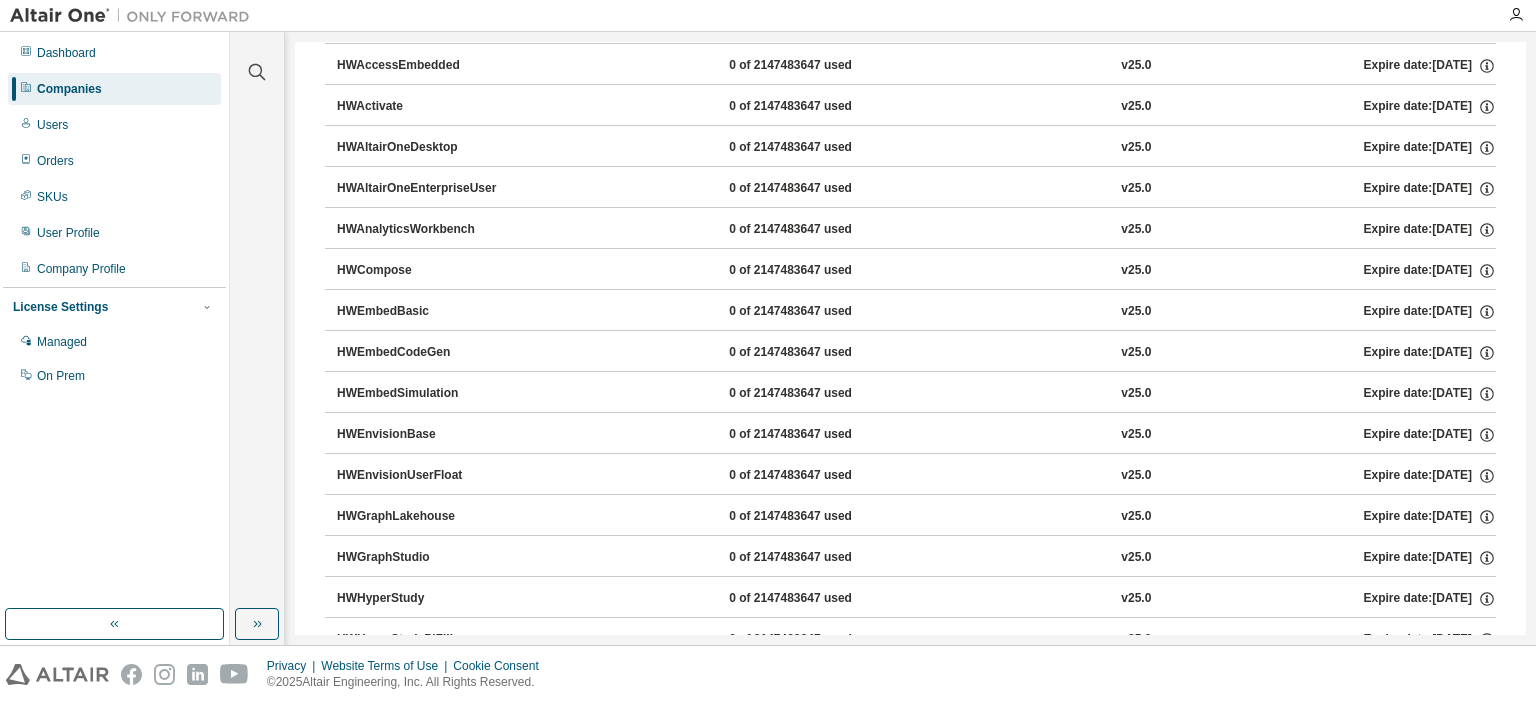 scroll, scrollTop: 99, scrollLeft: 0, axis: vertical 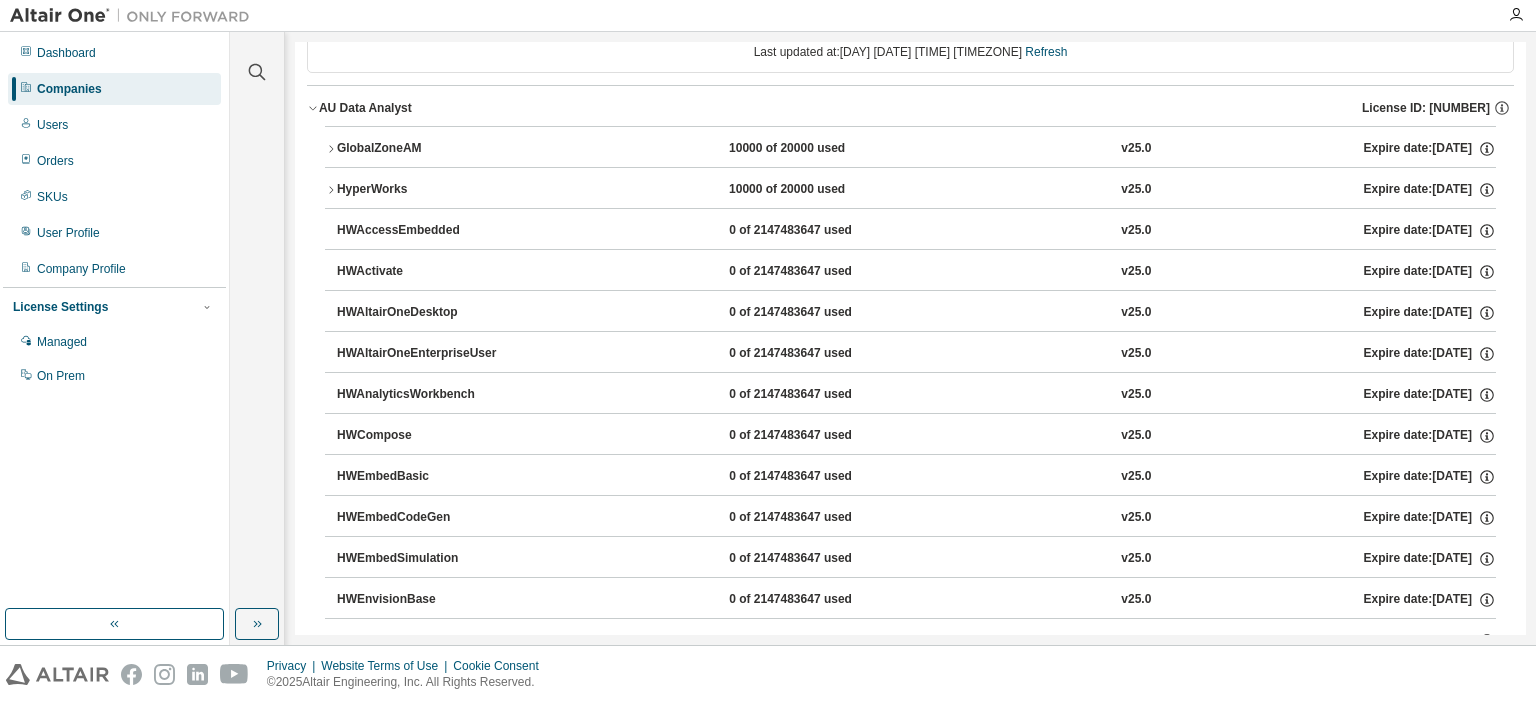 click on "GlobalZoneAM 10000 of 20000 used v25.0 Expire date:  [DATE]" at bounding box center (910, 149) 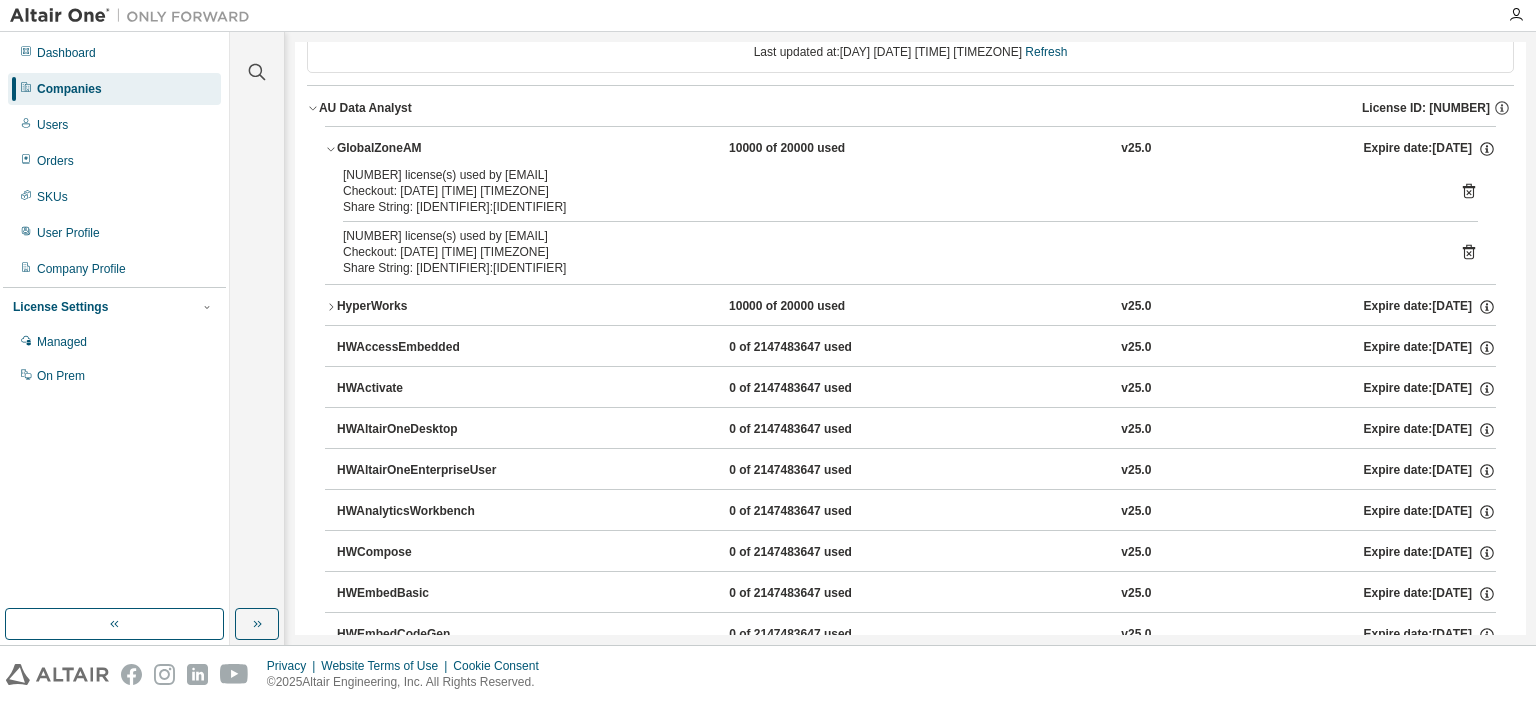 scroll, scrollTop: 0, scrollLeft: 0, axis: both 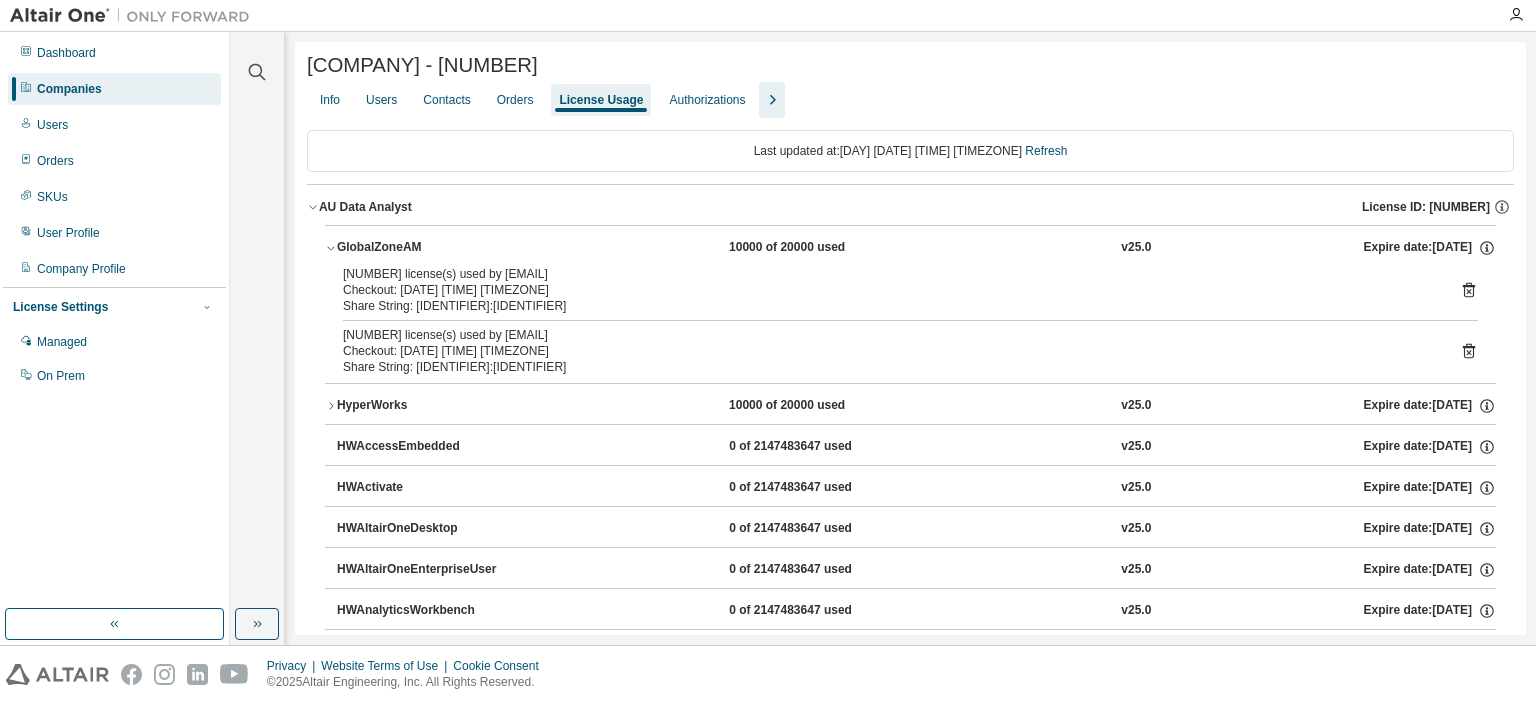 click on "Dashboard Companies Users Orders SKUs User Profile Company Profile License Settings Managed On Prem" at bounding box center [114, 320] 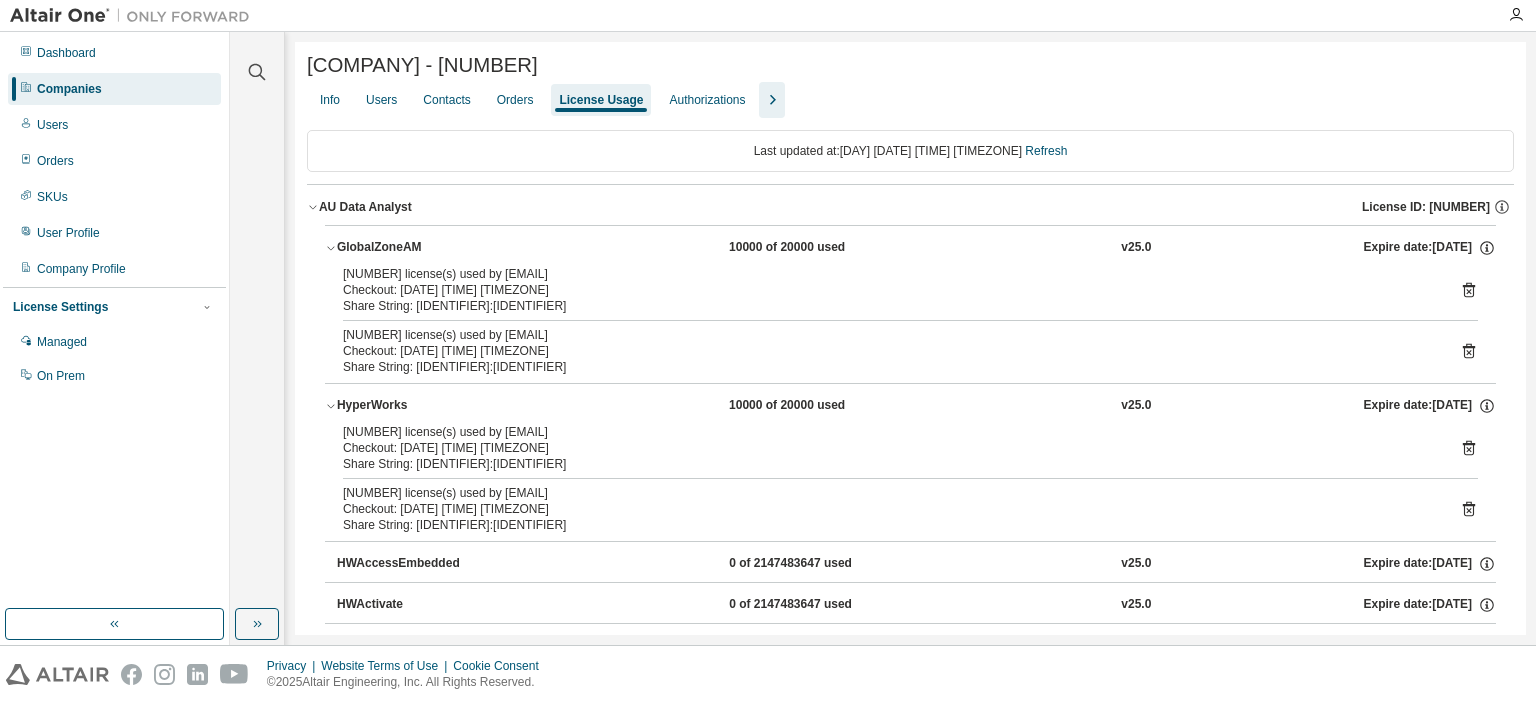 click on "HyperWorks" at bounding box center (427, 406) 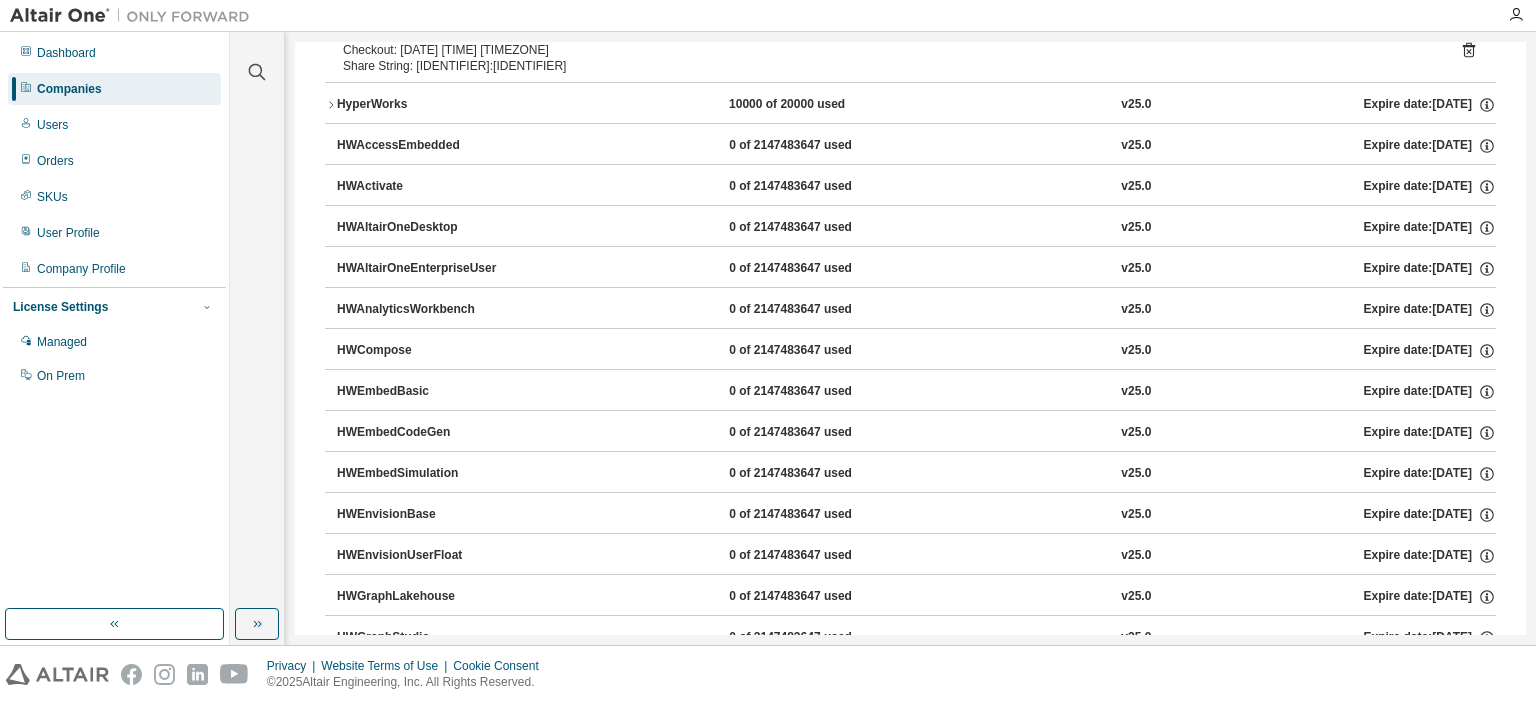 scroll, scrollTop: 0, scrollLeft: 0, axis: both 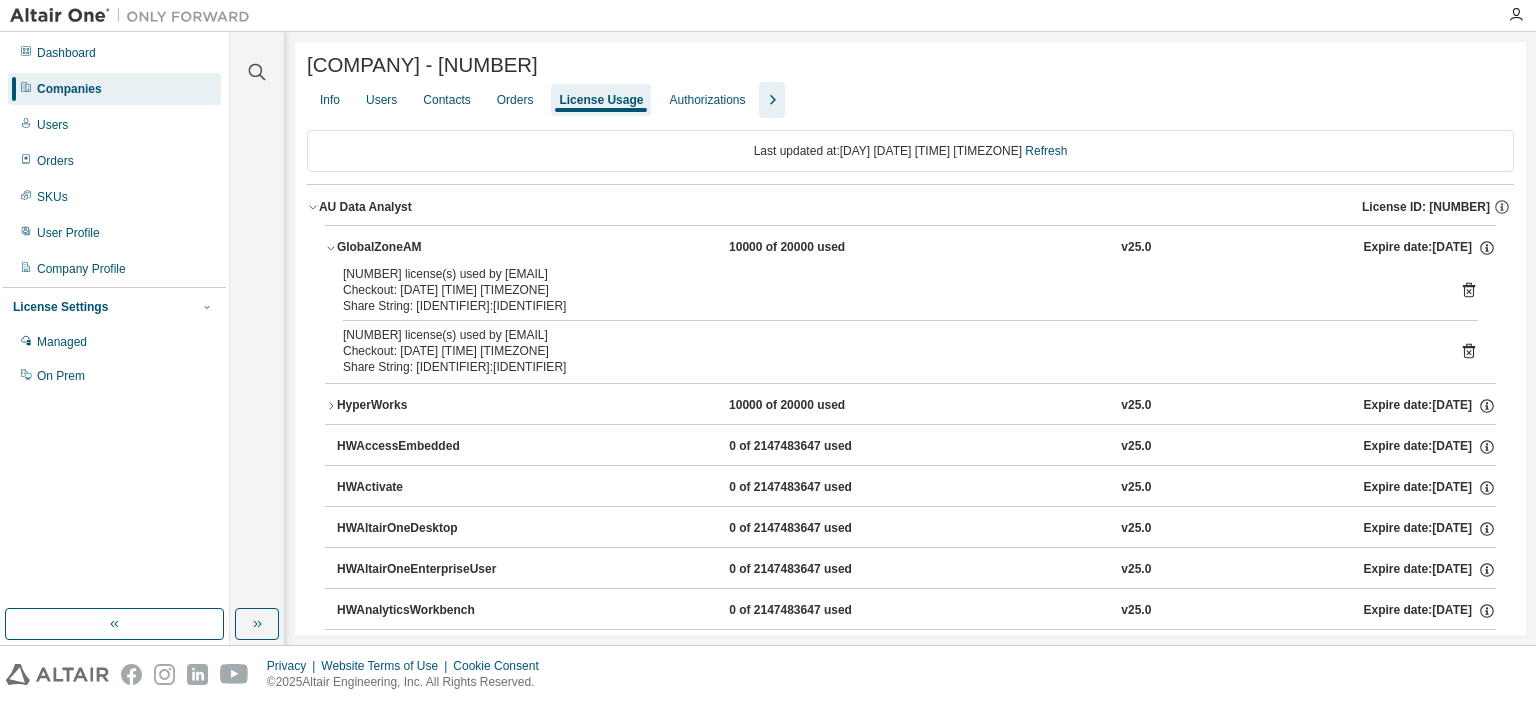 click on "AU Data Analyst" at bounding box center (365, 207) 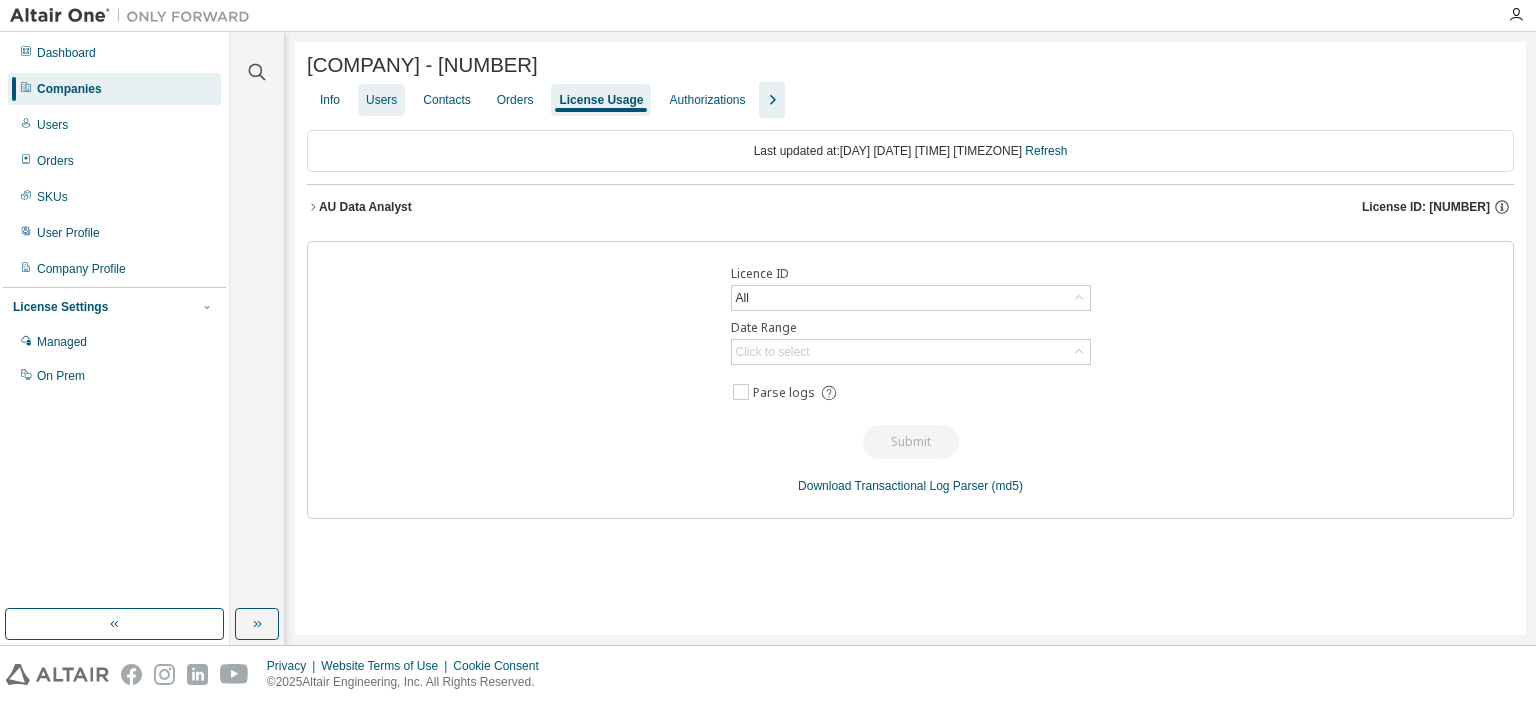 click on "Users" at bounding box center (381, 100) 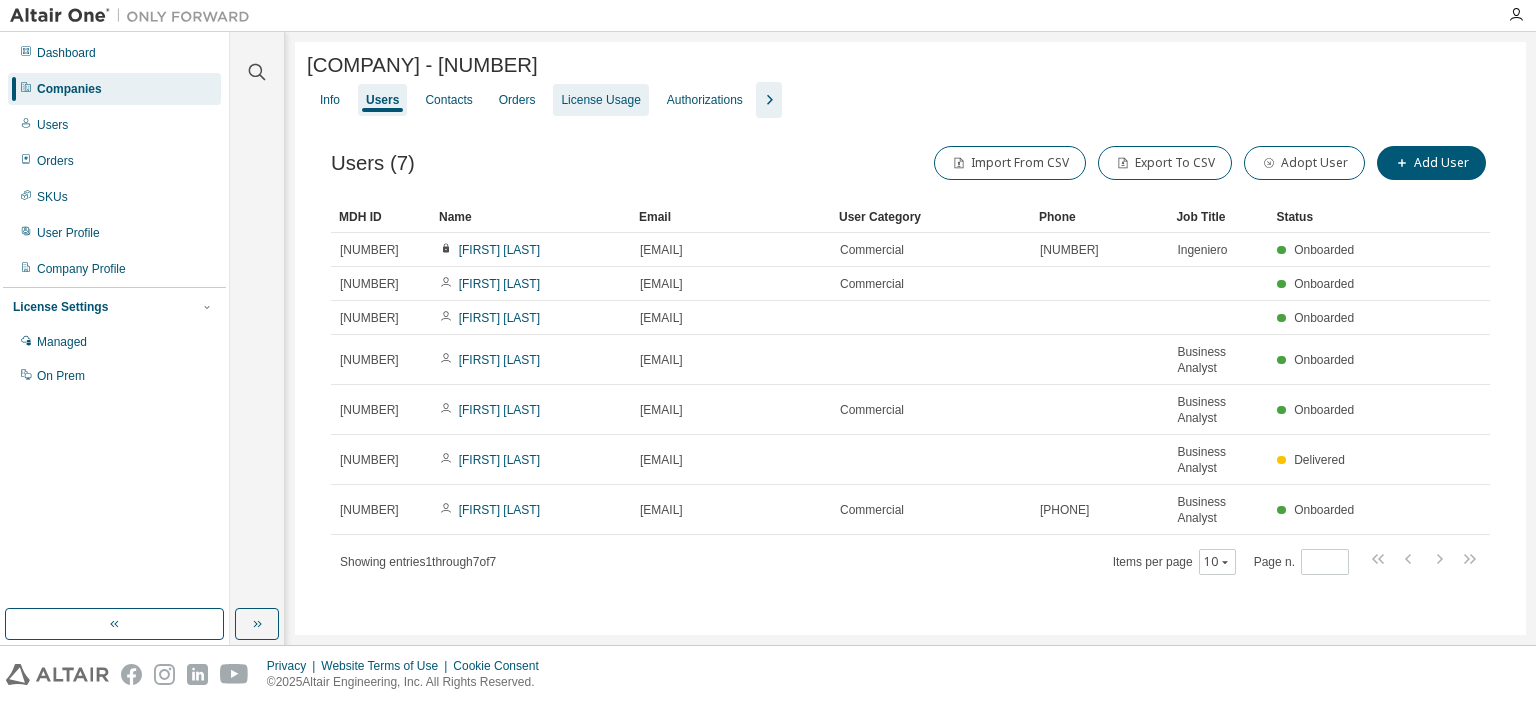 click on "License Usage" at bounding box center (600, 100) 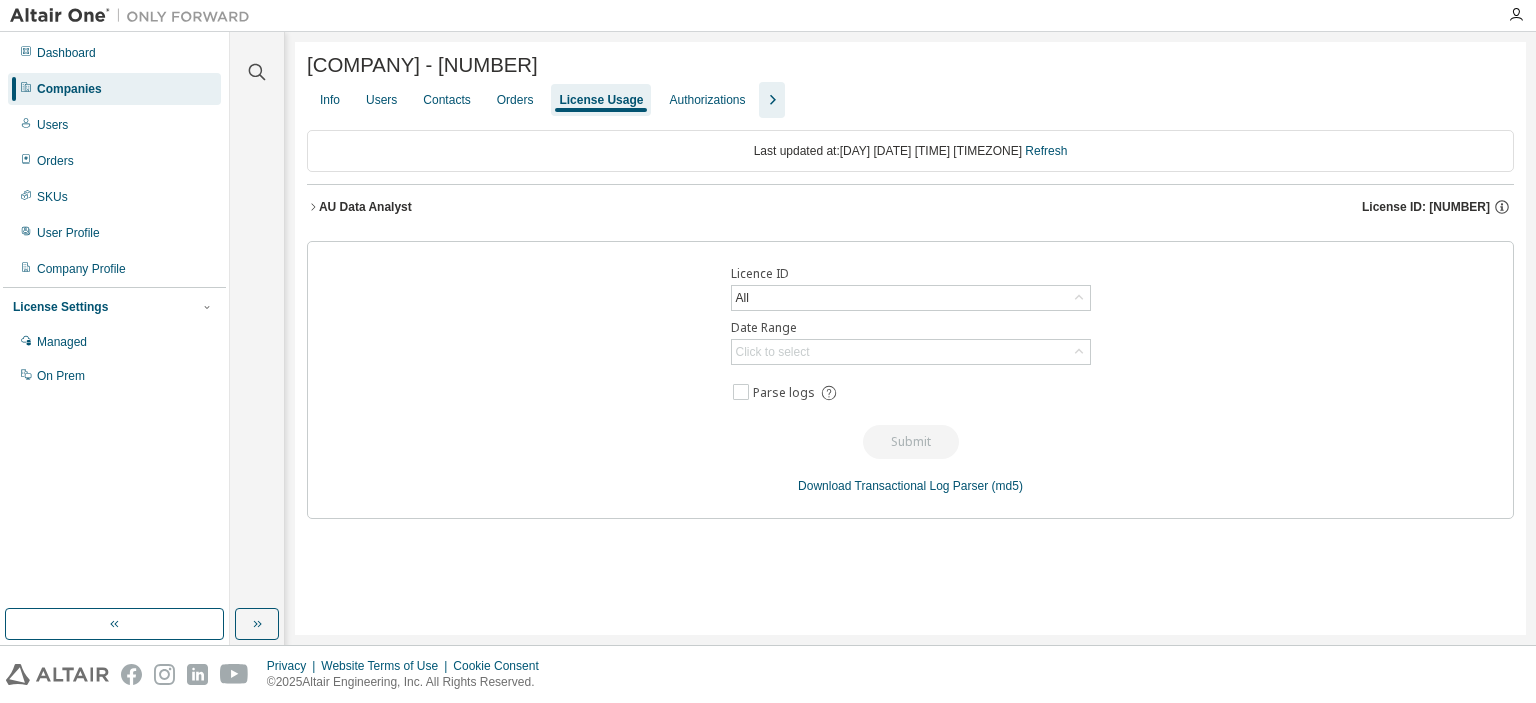 click on "AU Data Analyst License ID: [NUMBER]" at bounding box center [916, 207] 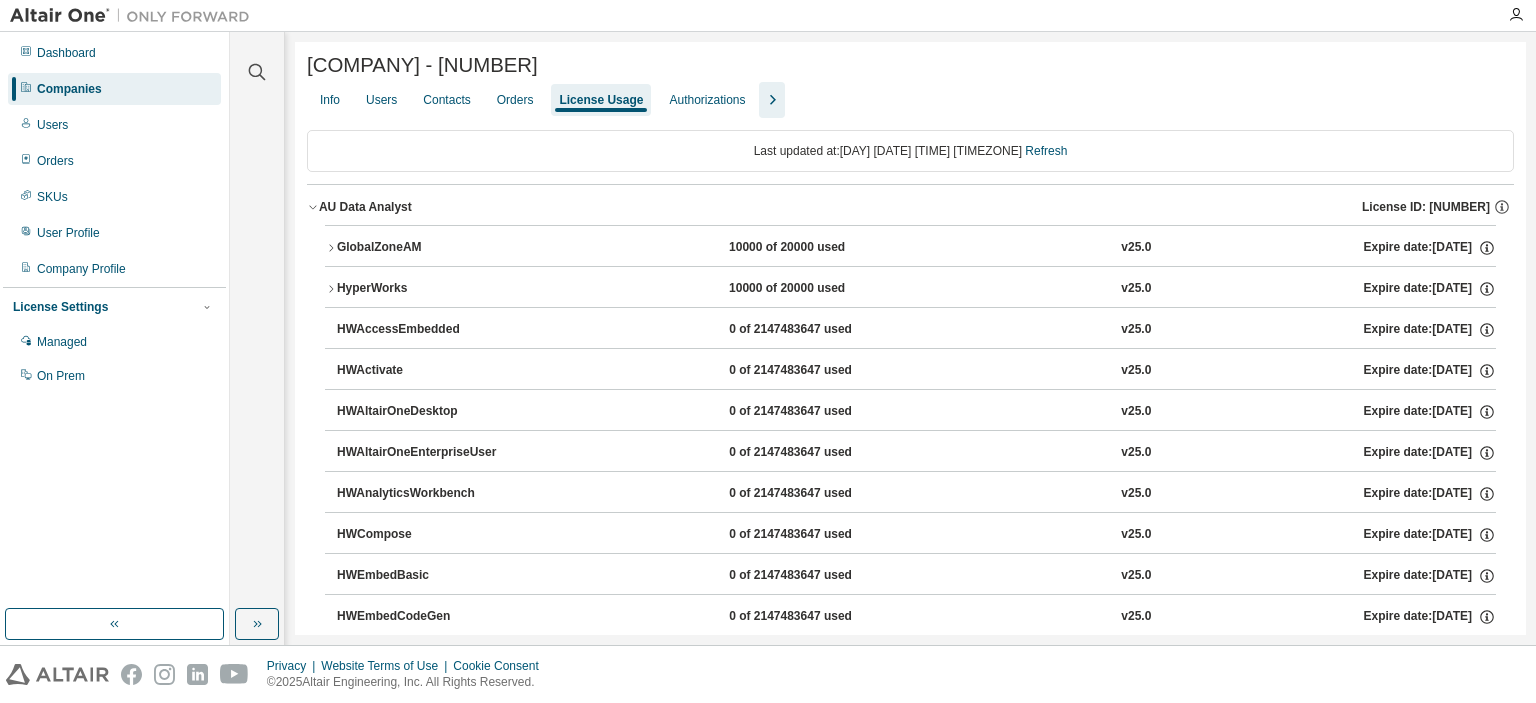 drag, startPoint x: 485, startPoint y: 140, endPoint x: 316, endPoint y: 208, distance: 182.16751 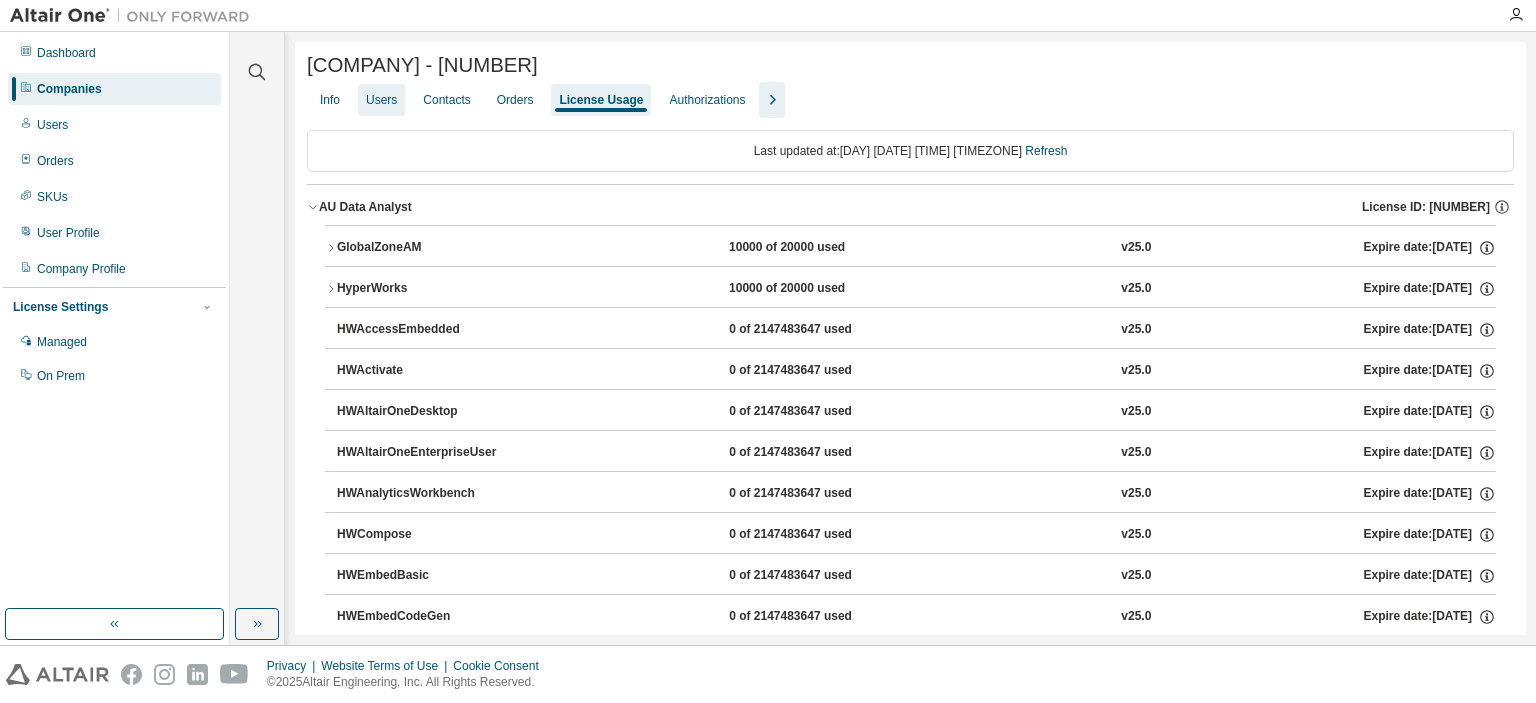 drag, startPoint x: 316, startPoint y: 208, endPoint x: 342, endPoint y: 106, distance: 105.26158 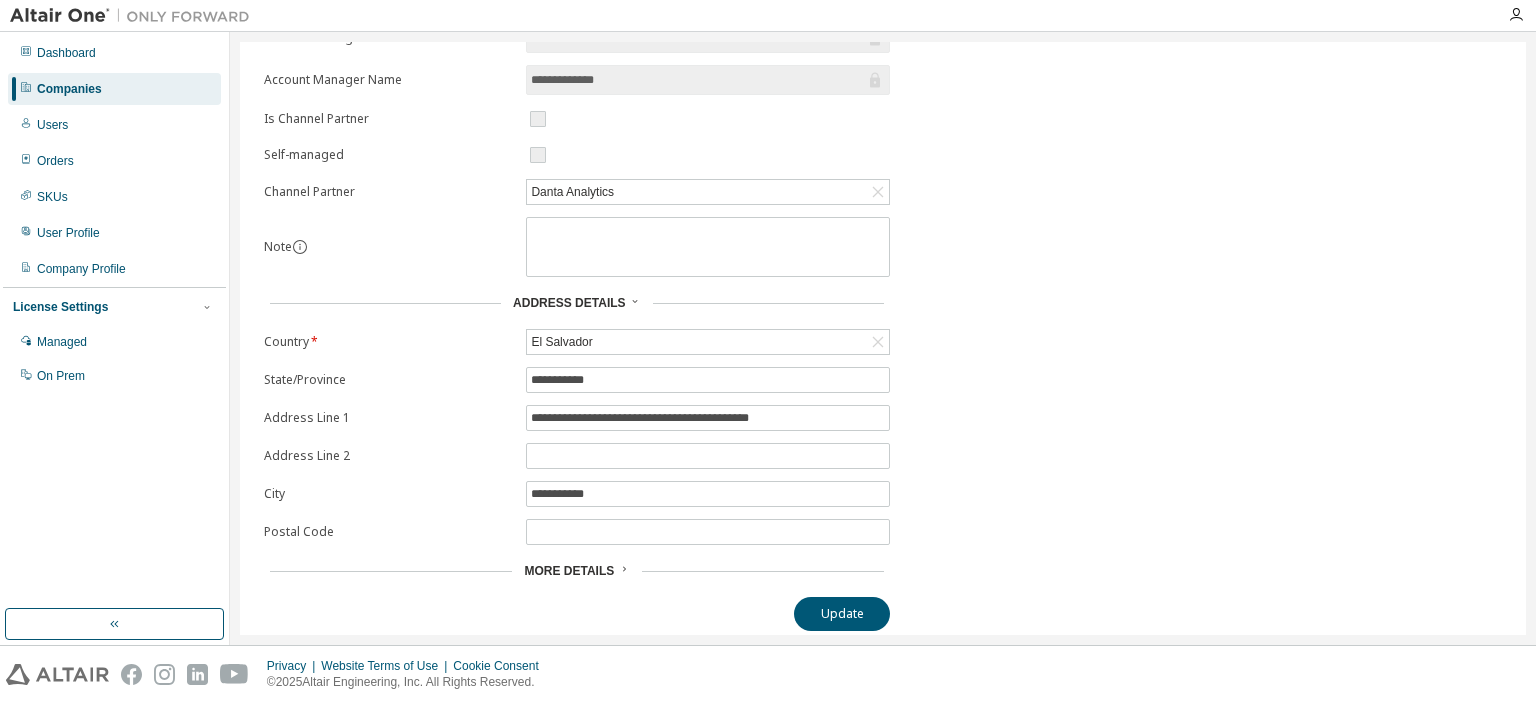 scroll, scrollTop: 0, scrollLeft: 0, axis: both 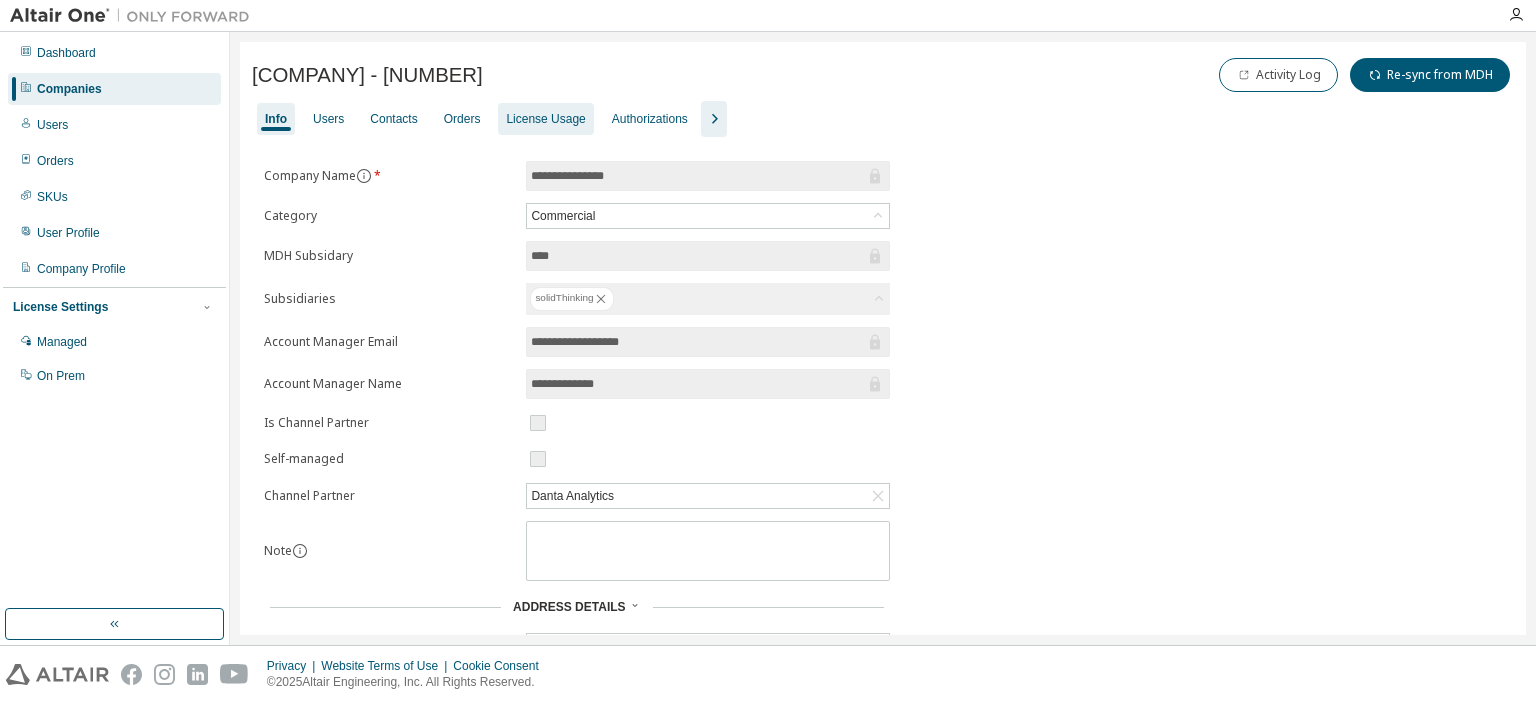 click on "License Usage" at bounding box center (545, 119) 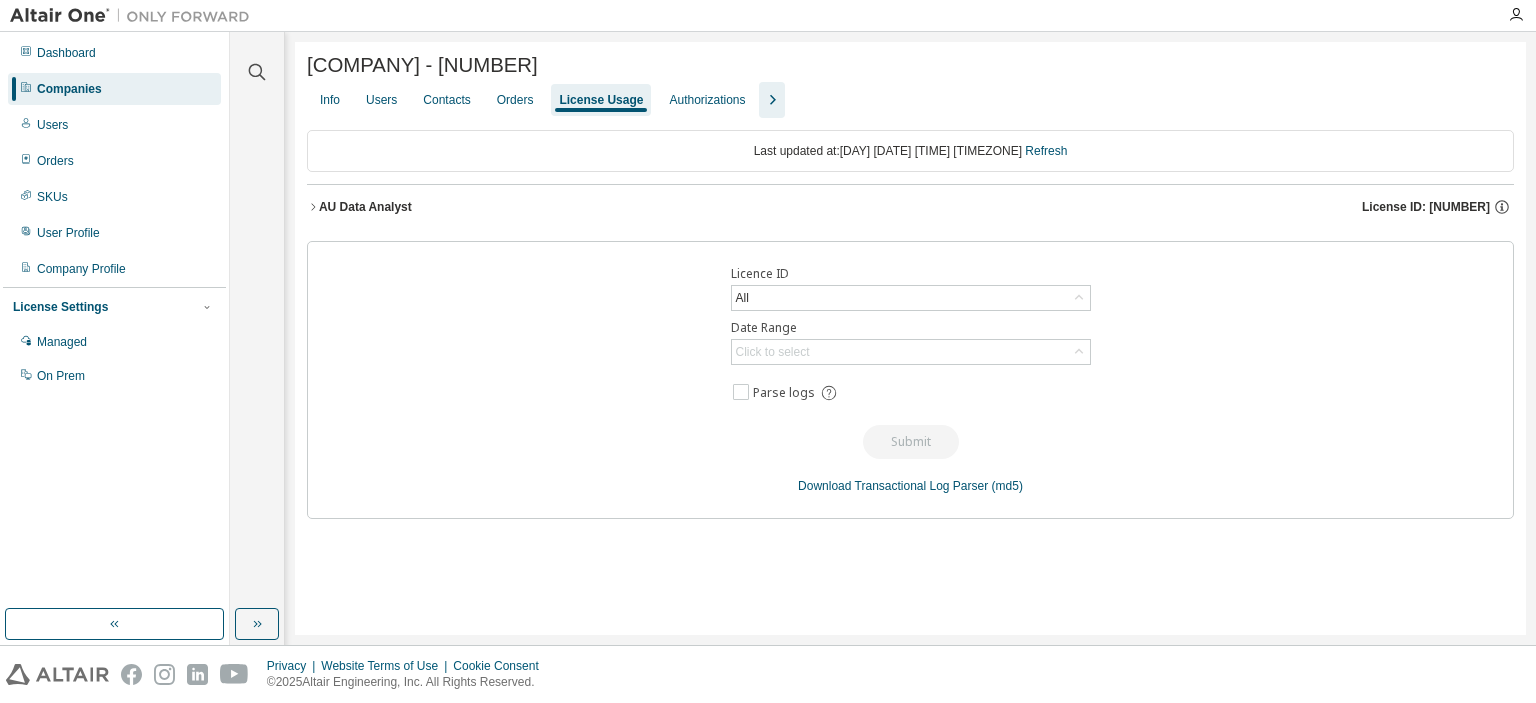 click on "AU Data Analyst" at bounding box center [365, 207] 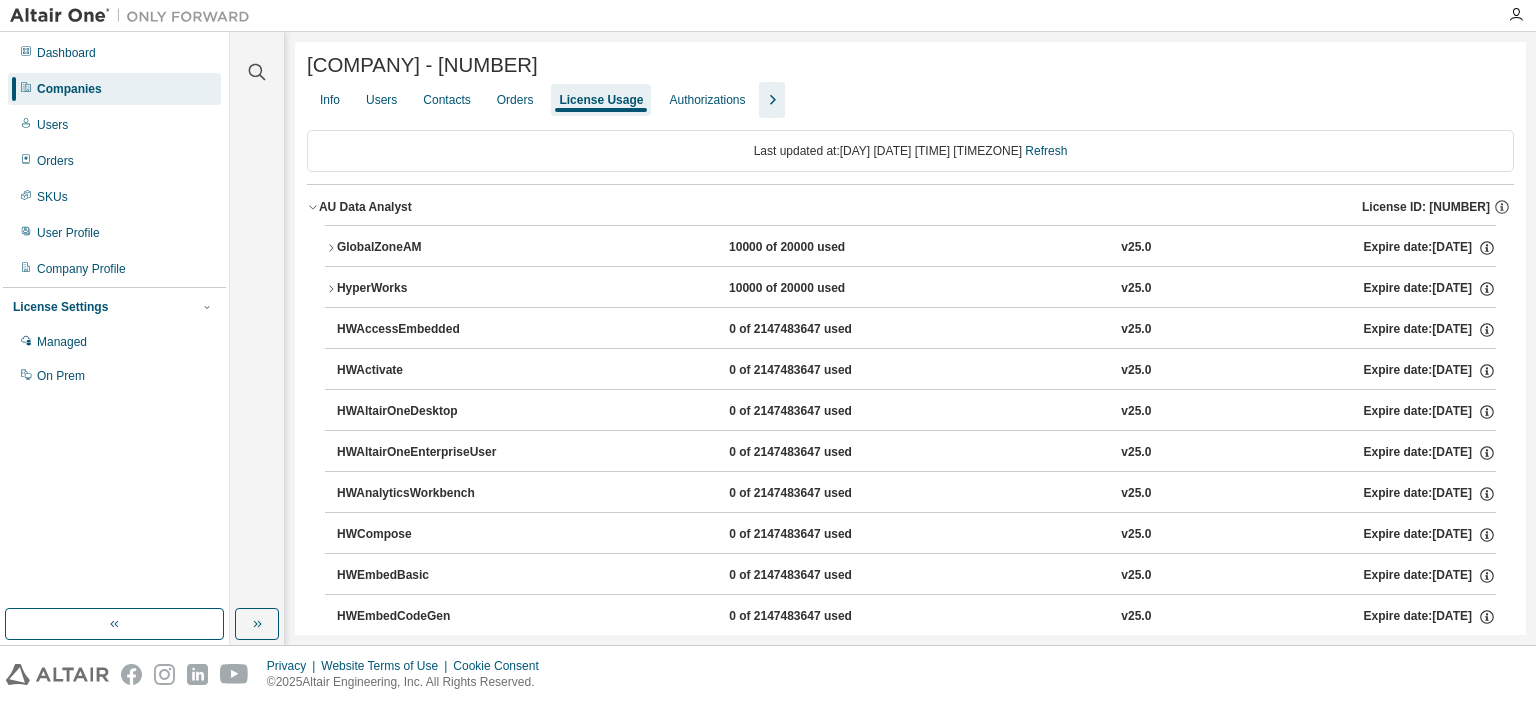 click on "GlobalZoneAM 10000 of 20000 used v25.0 Expire date:  [DATE]" at bounding box center [916, 248] 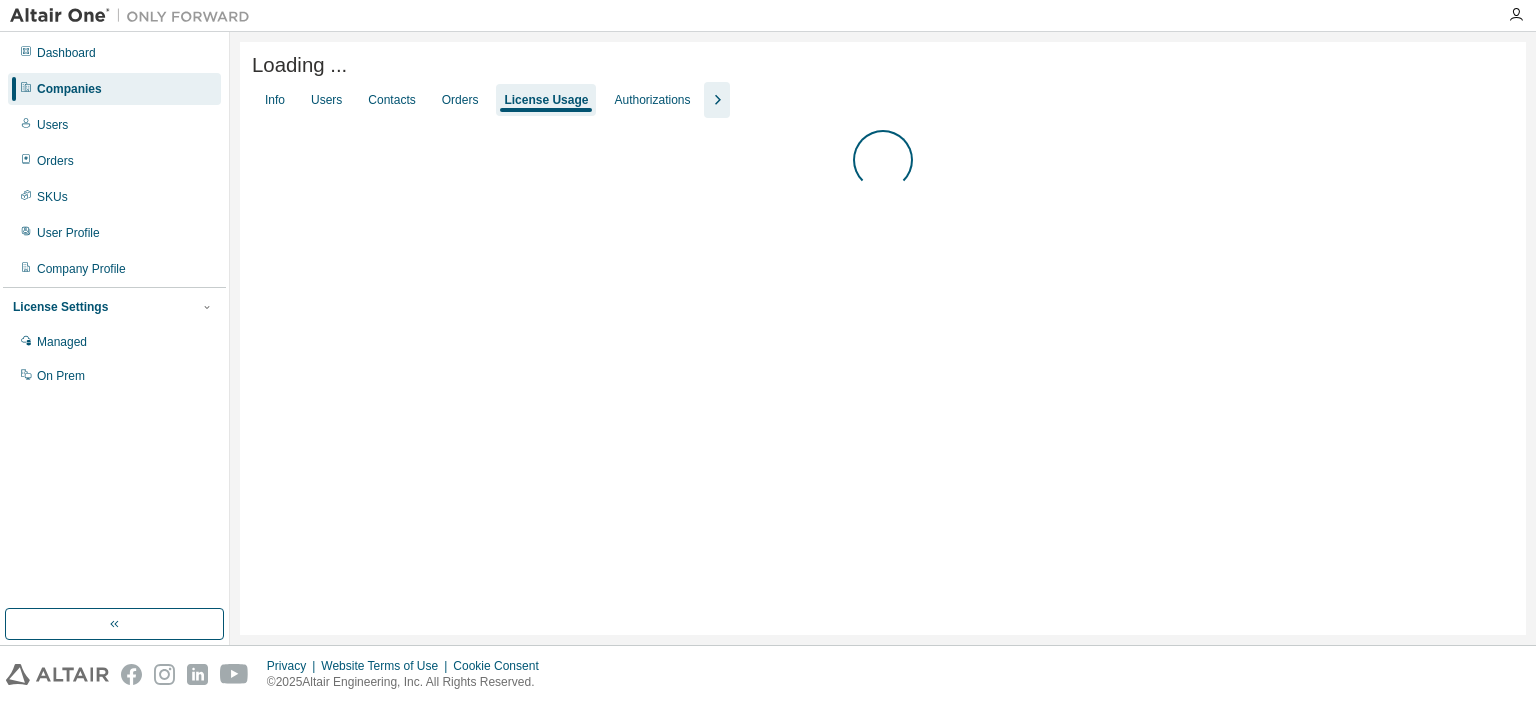 scroll, scrollTop: 0, scrollLeft: 0, axis: both 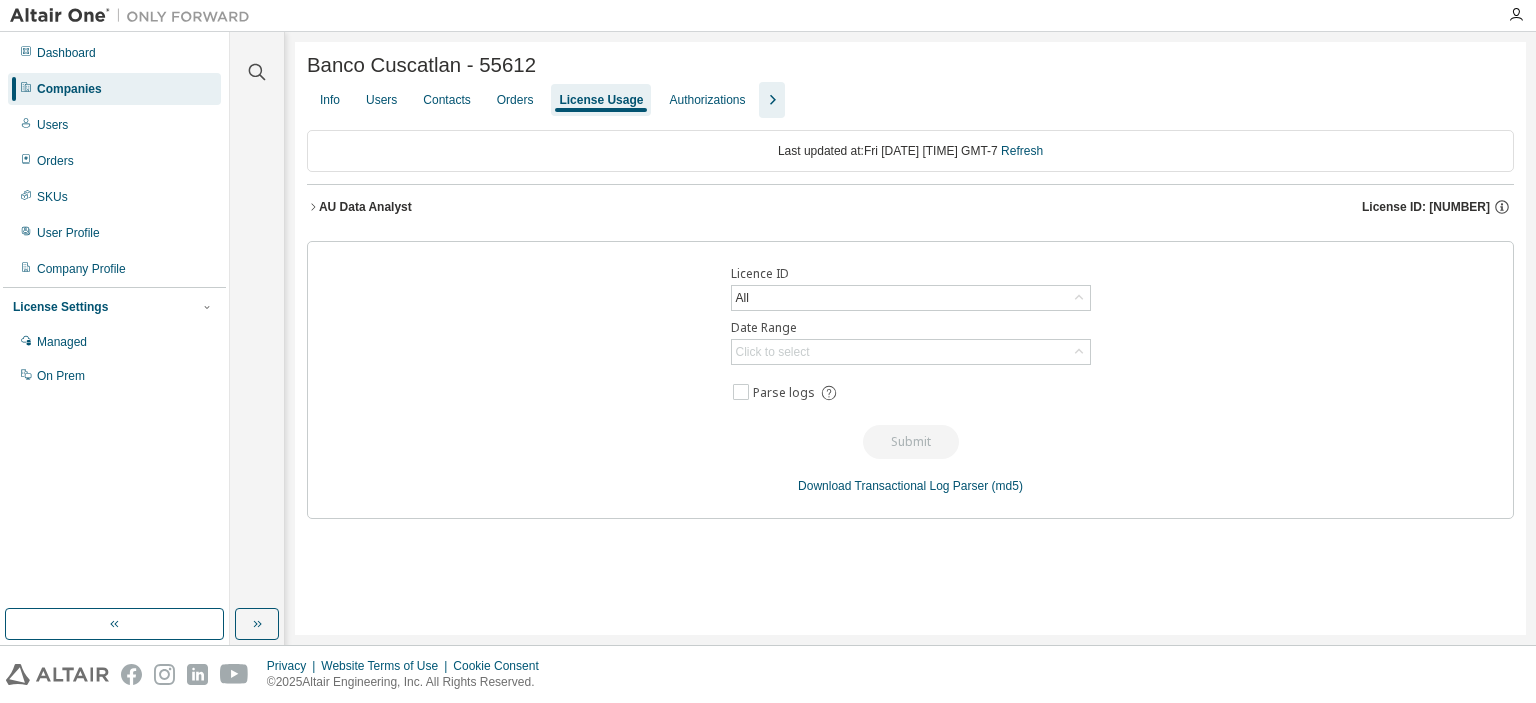 click on "AU Data Analyst License ID: [NUMBER]" at bounding box center [916, 207] 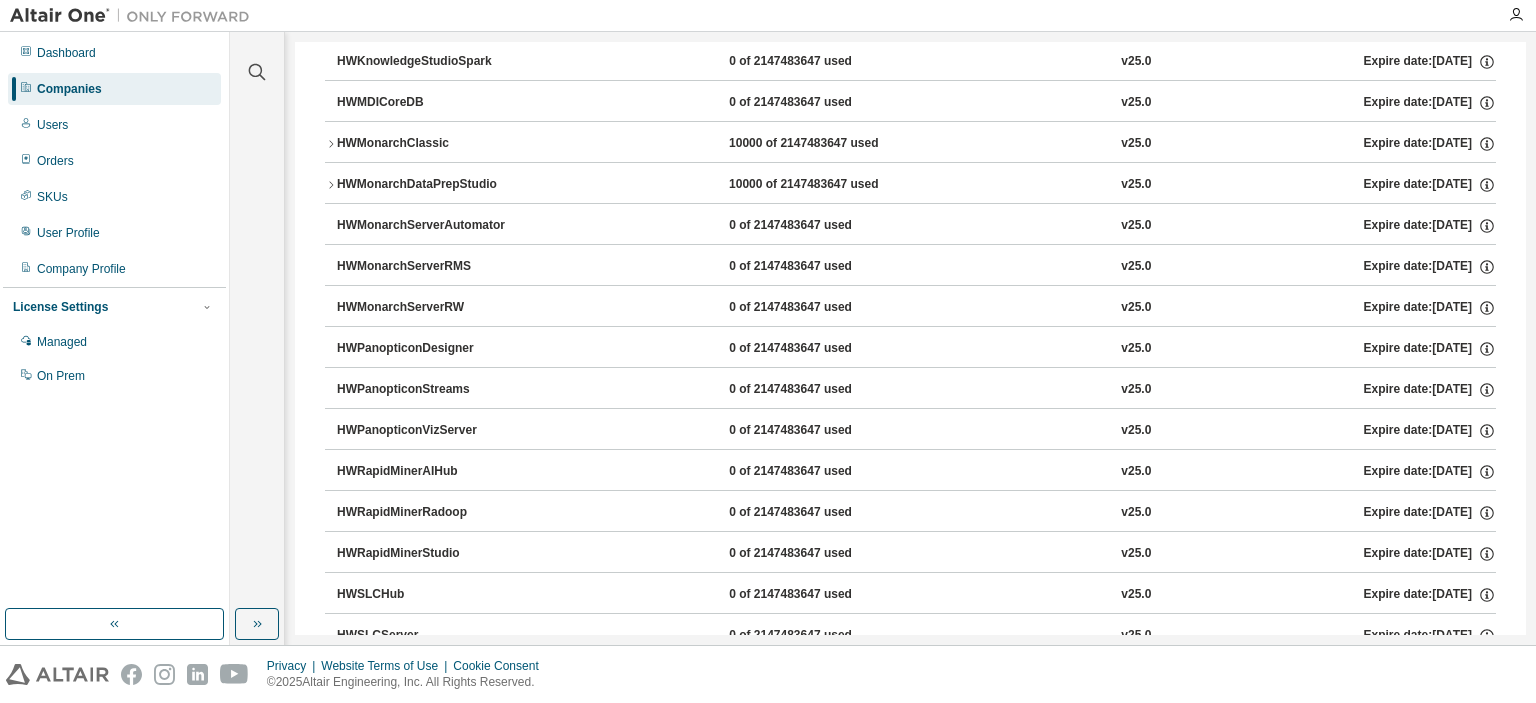 scroll, scrollTop: 1088, scrollLeft: 0, axis: vertical 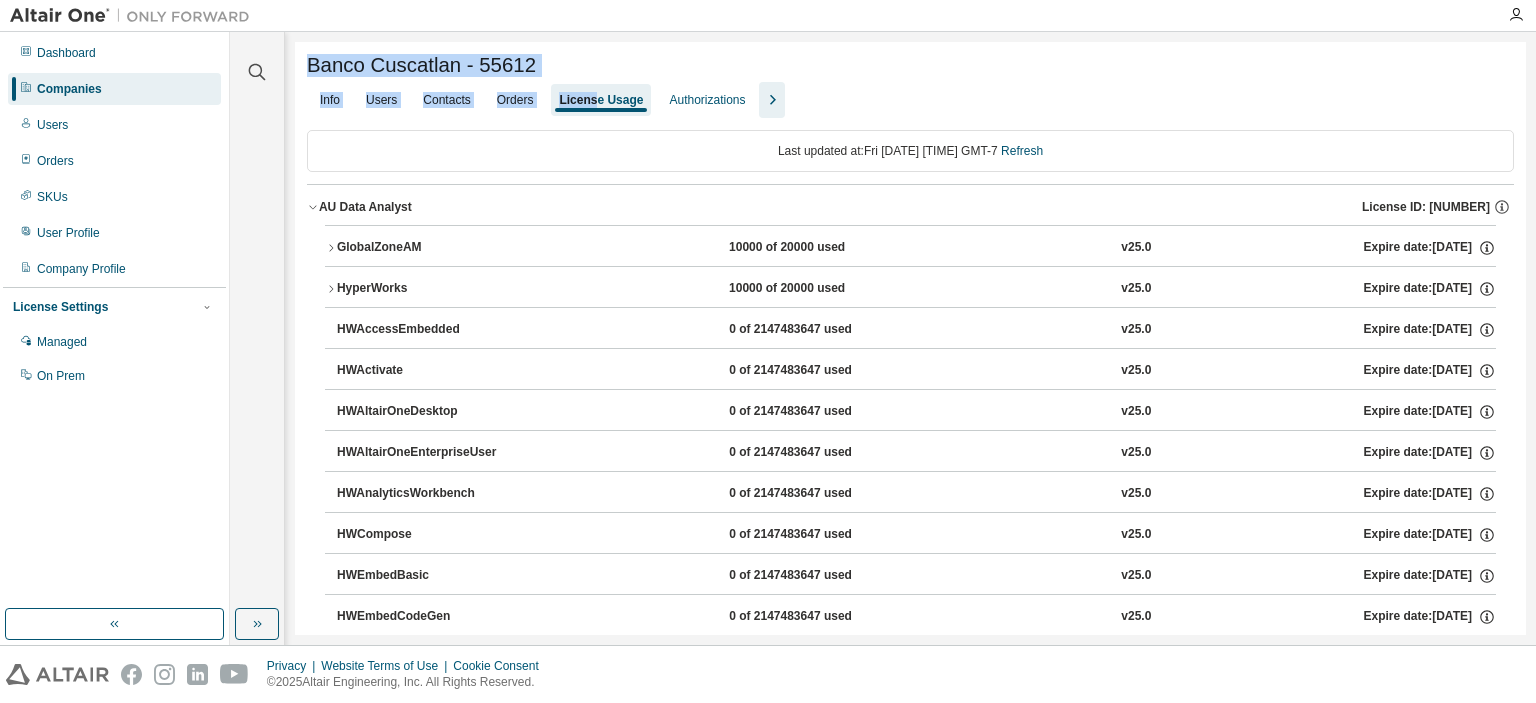 drag, startPoint x: 309, startPoint y: 63, endPoint x: 605, endPoint y: 63, distance: 296 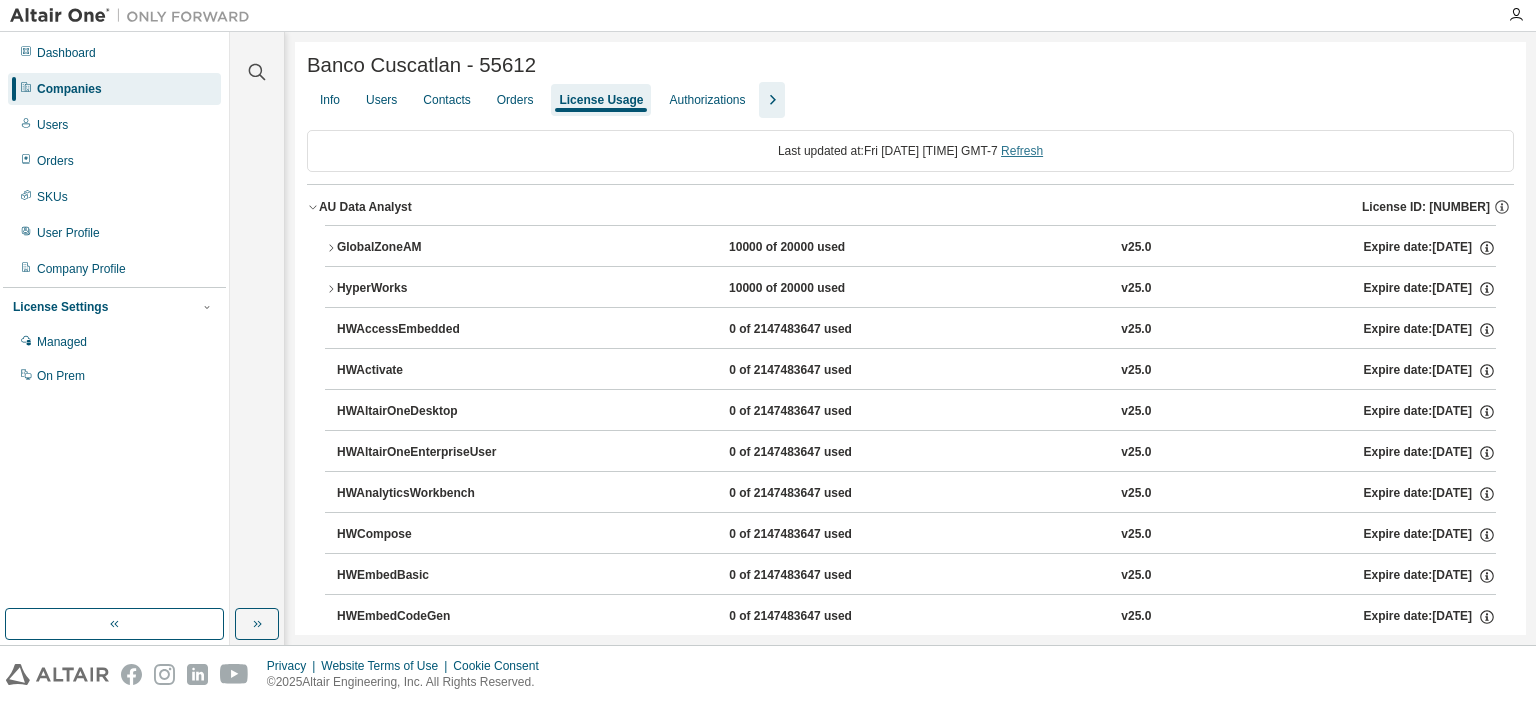 click on "Refresh" at bounding box center [1022, 151] 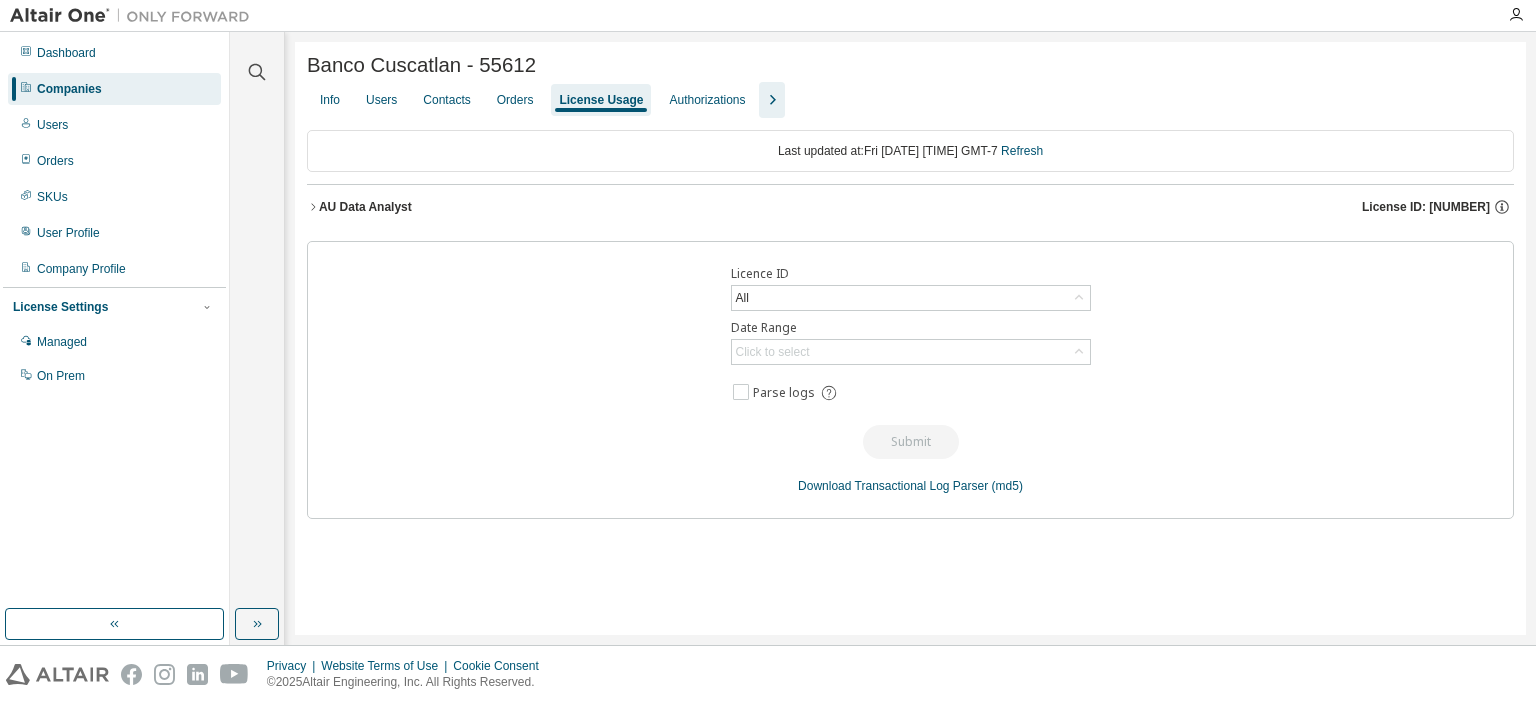 click on "AU Data Analyst" at bounding box center [365, 207] 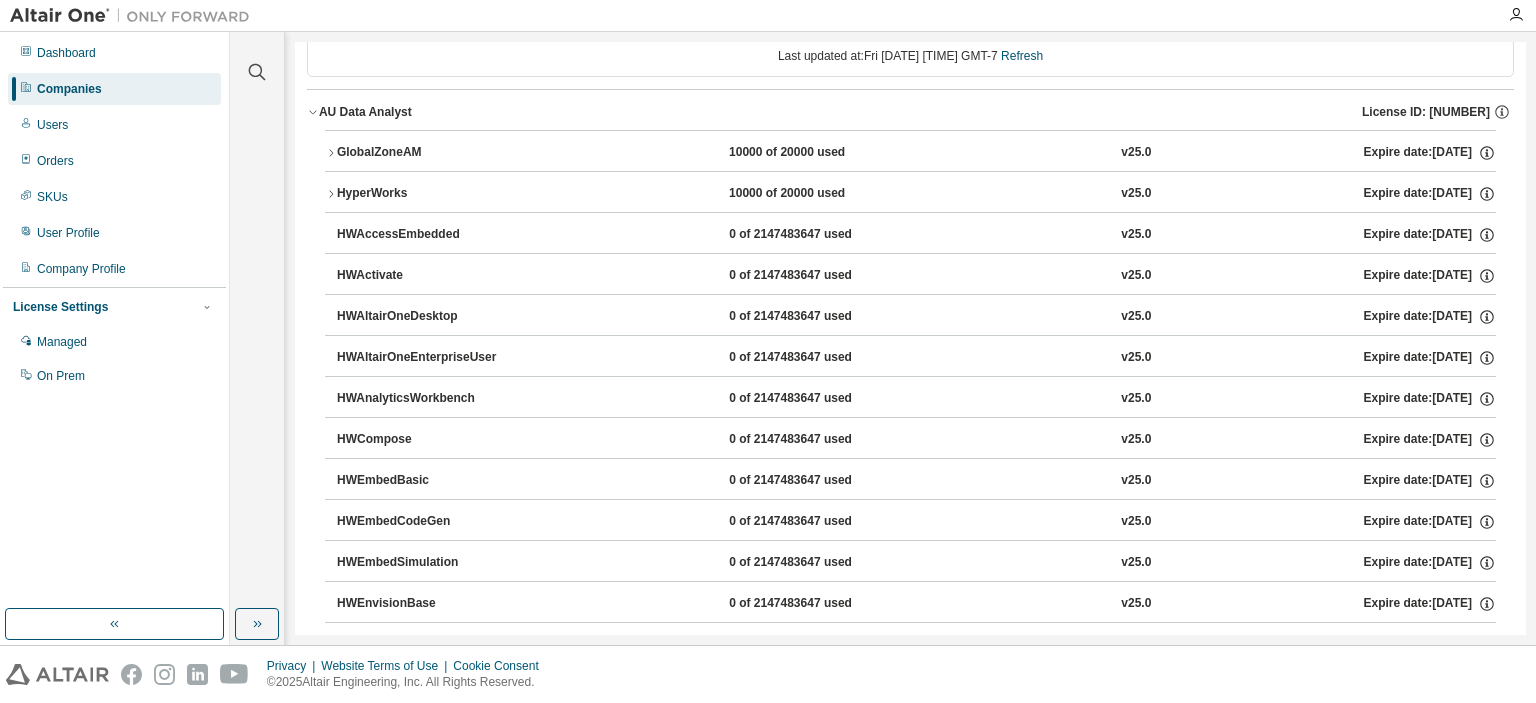 scroll, scrollTop: 88, scrollLeft: 0, axis: vertical 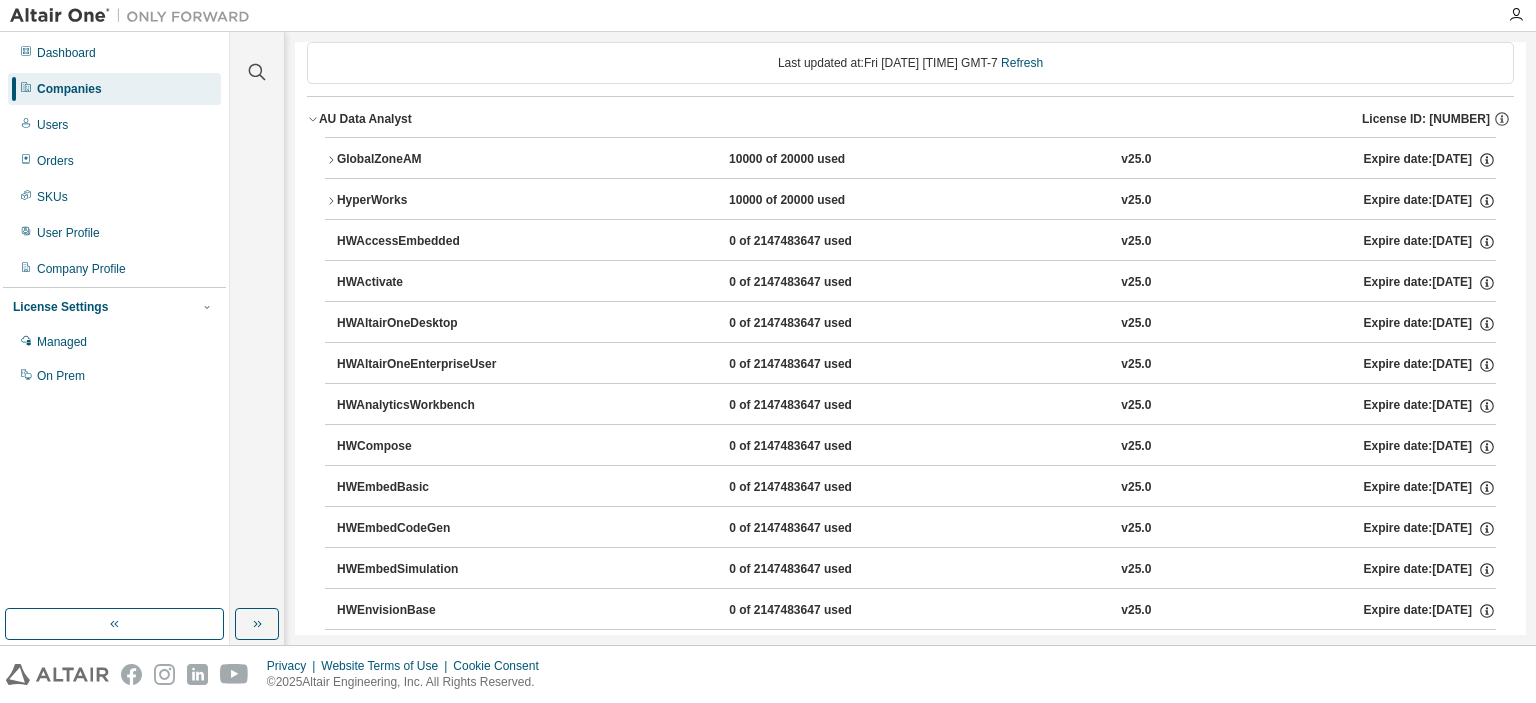 click 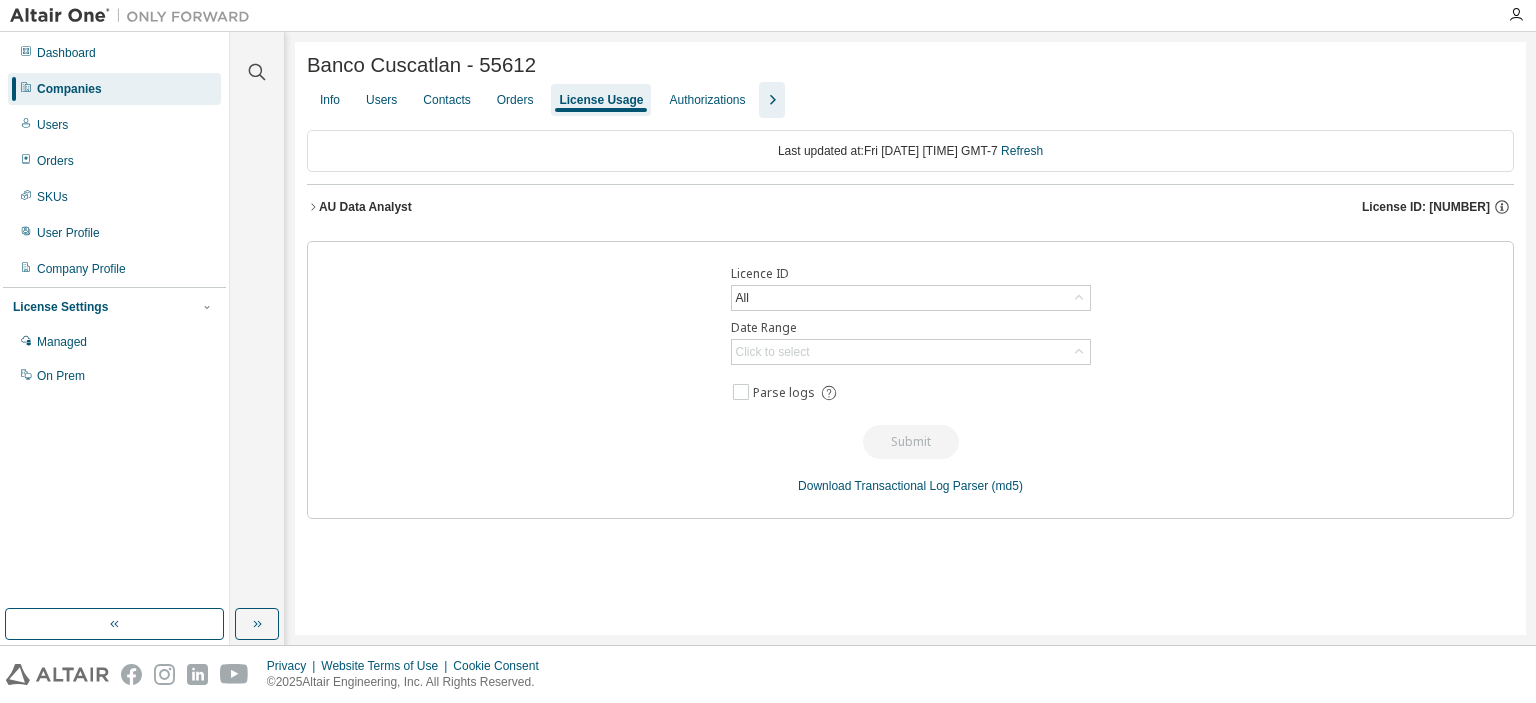 scroll, scrollTop: 0, scrollLeft: 0, axis: both 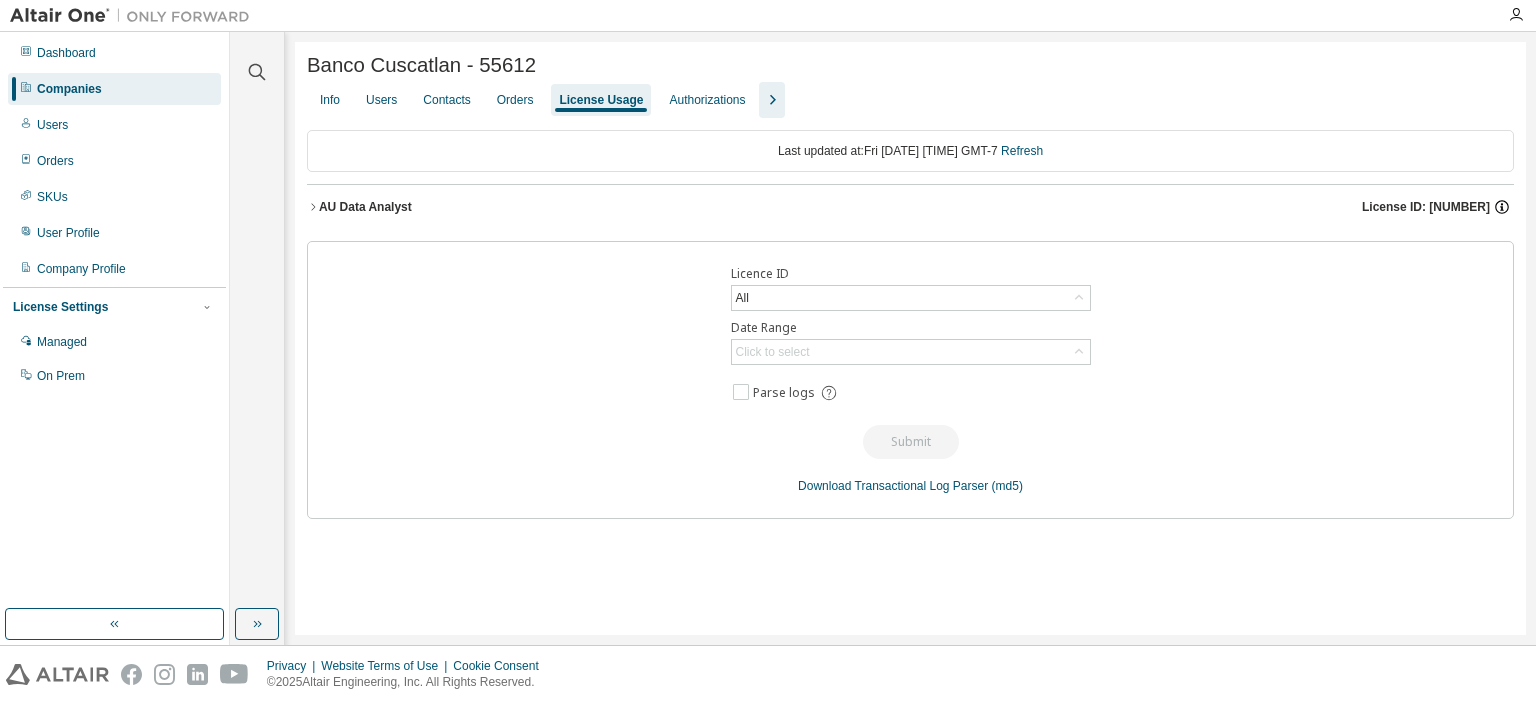 click 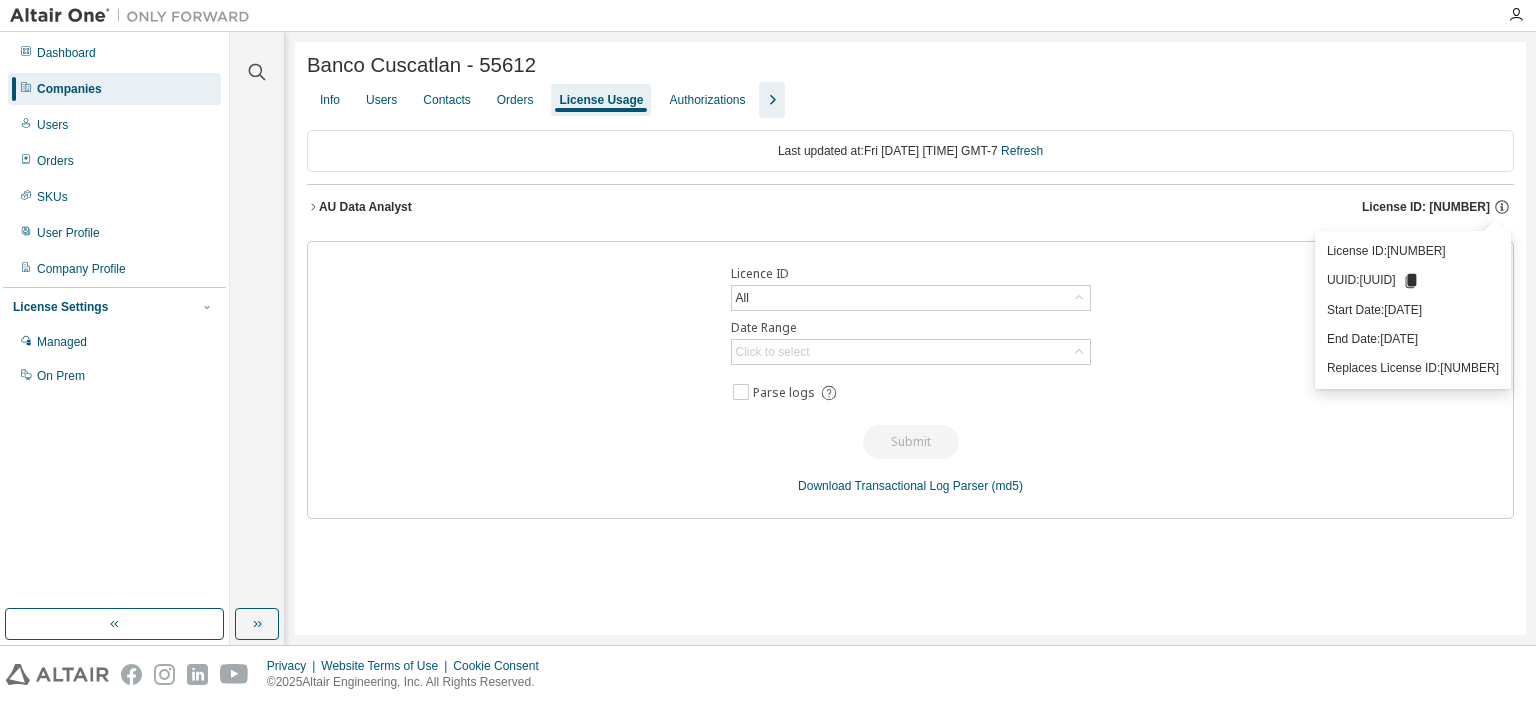 click on "License ID: [NUMBER]" at bounding box center [1426, 207] 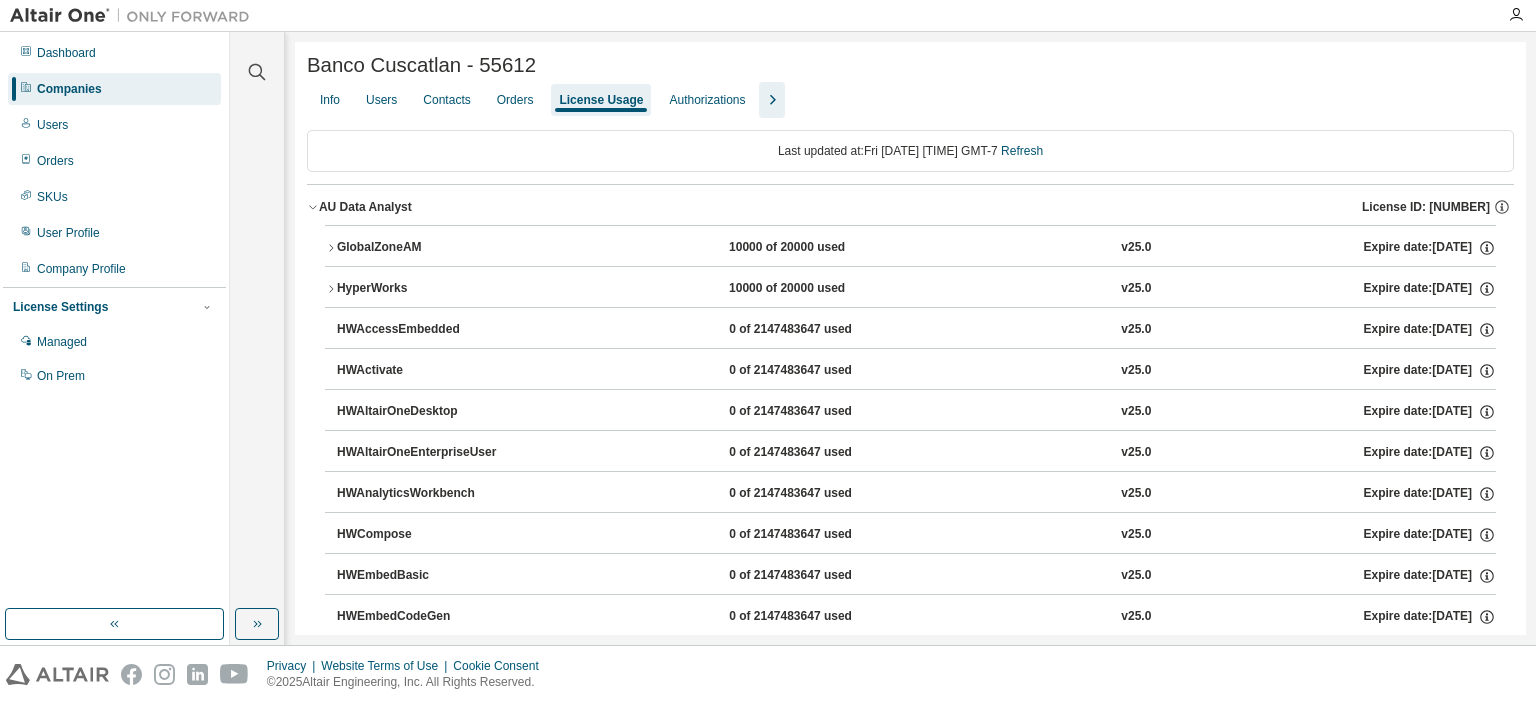 click on "GlobalZoneAM 10000 of 20000 used v25.0 Expire date:  [DATE]" at bounding box center [910, 248] 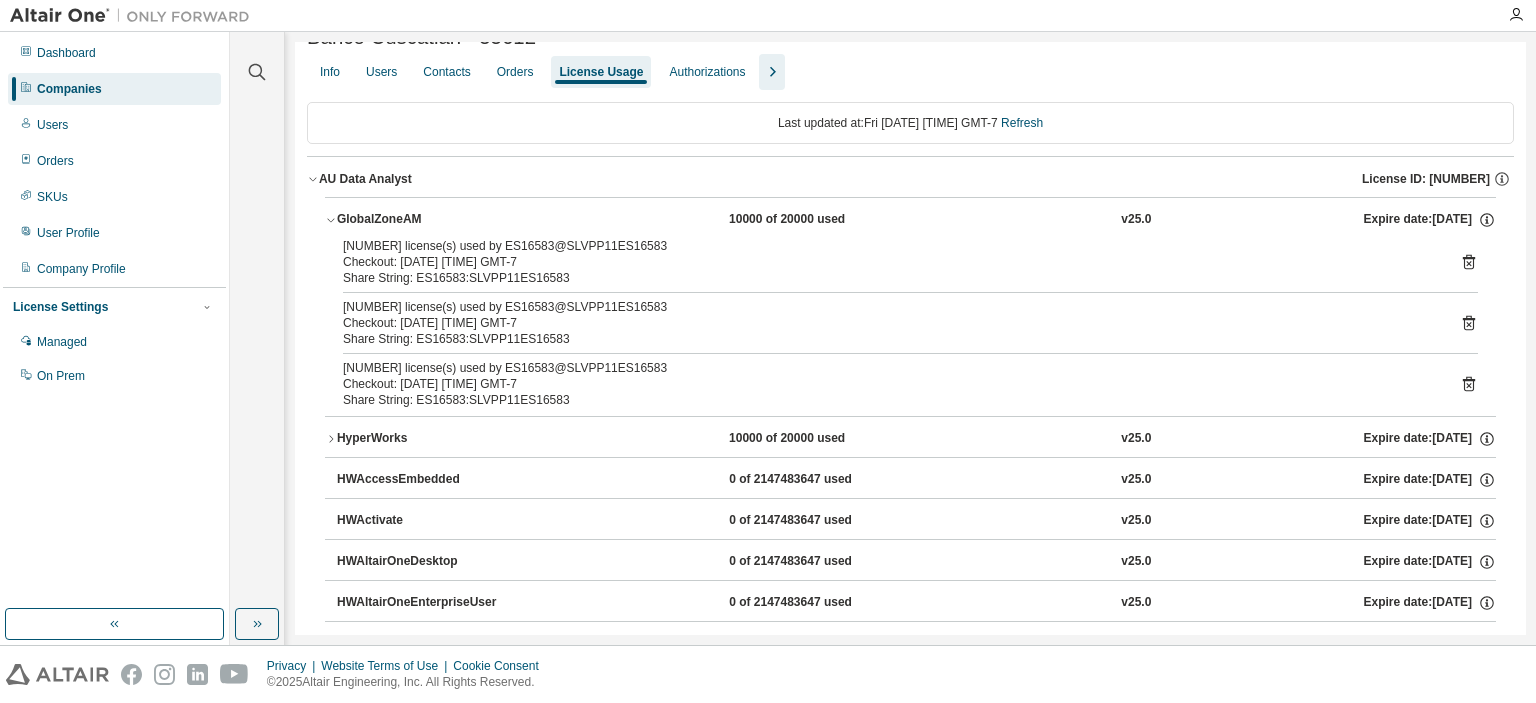 scroll, scrollTop: 0, scrollLeft: 0, axis: both 